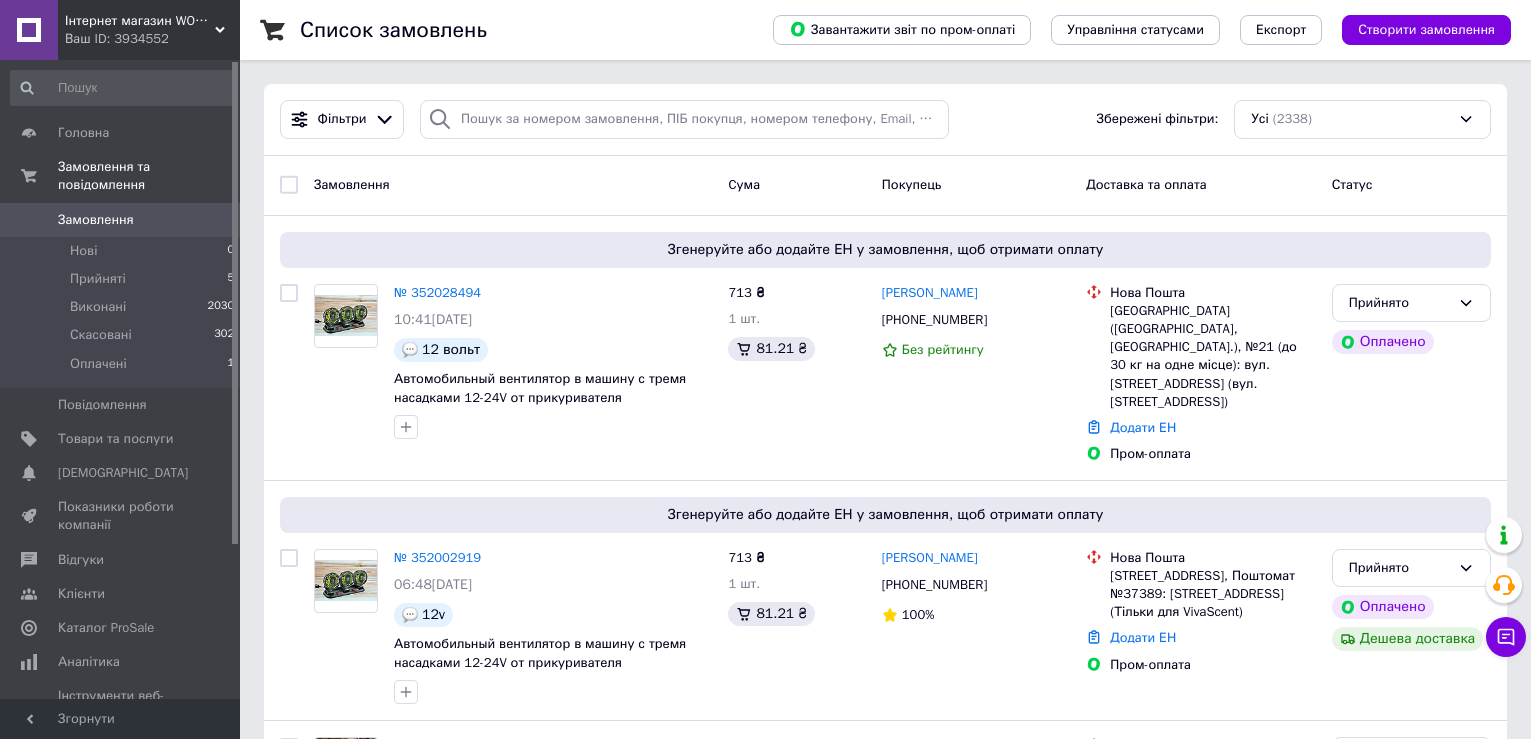 scroll, scrollTop: 0, scrollLeft: 0, axis: both 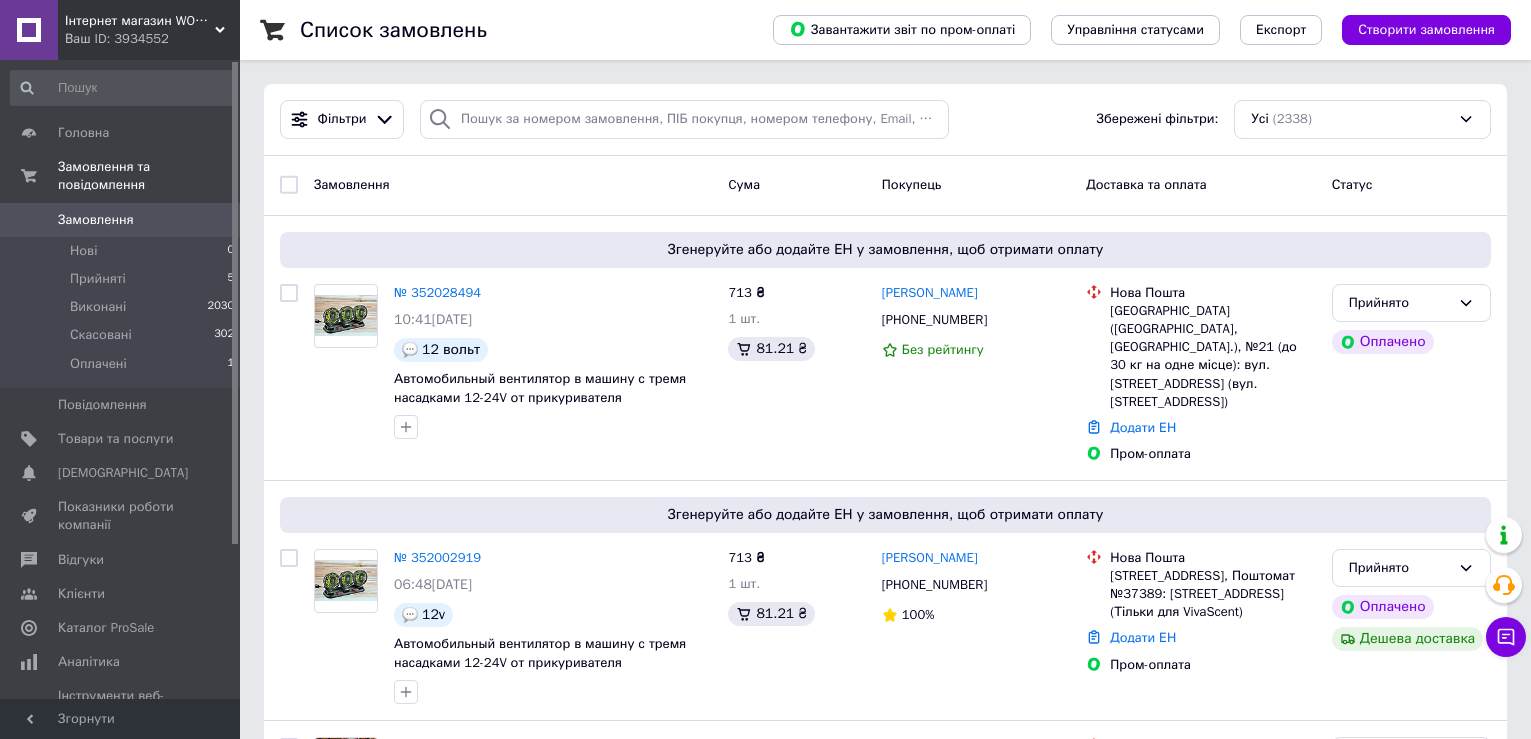 click on "Замовлення" at bounding box center [121, 220] 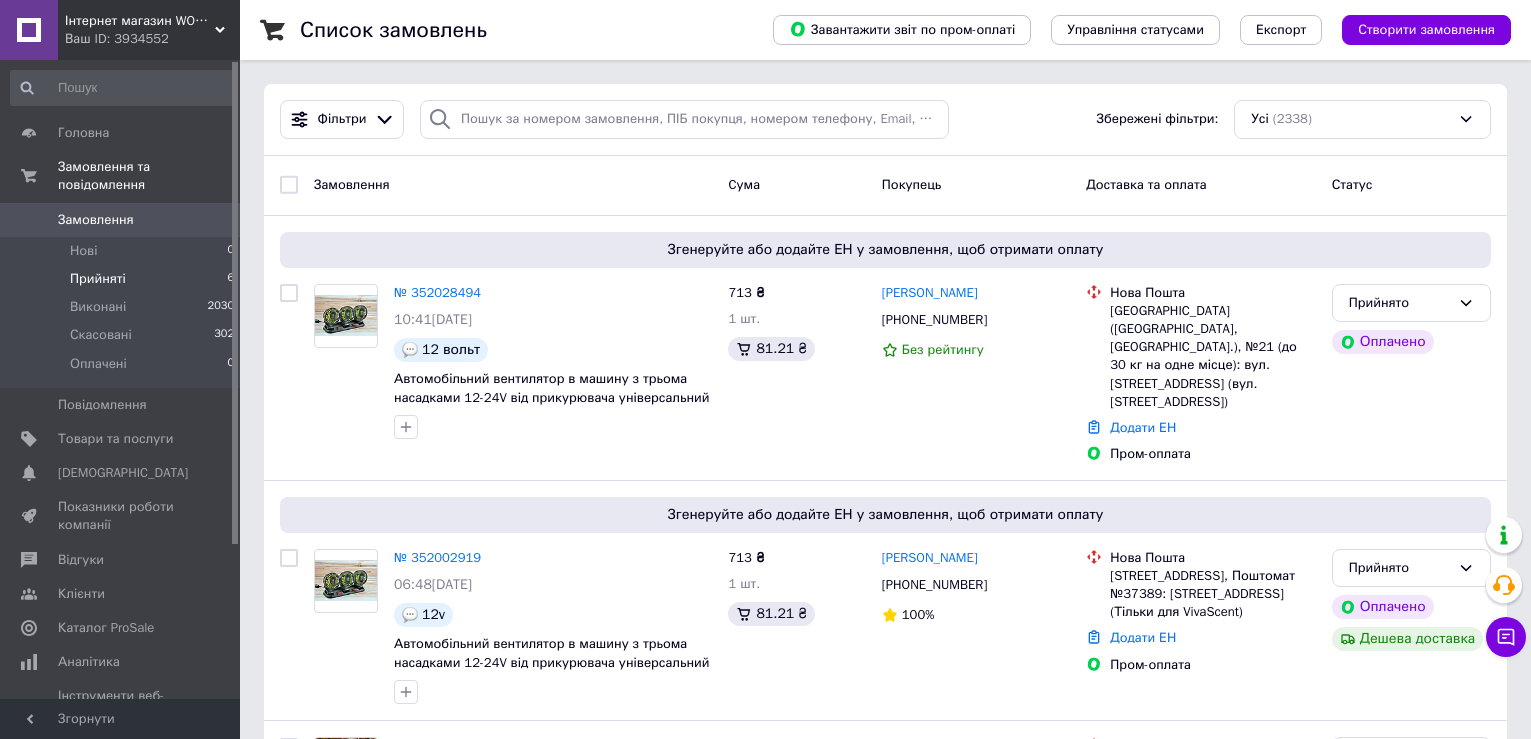 click on "Прийняті 6" at bounding box center [123, 279] 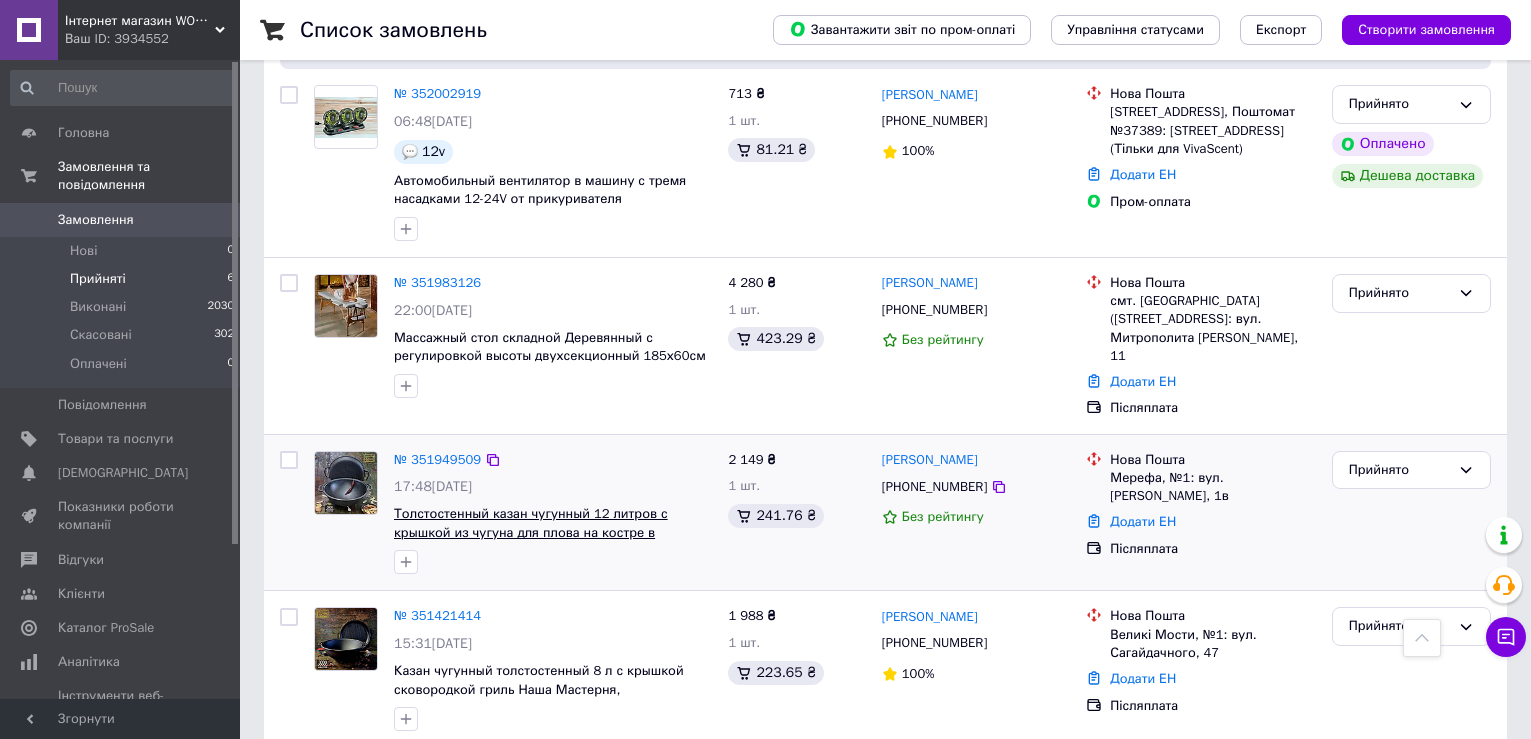 scroll, scrollTop: 500, scrollLeft: 0, axis: vertical 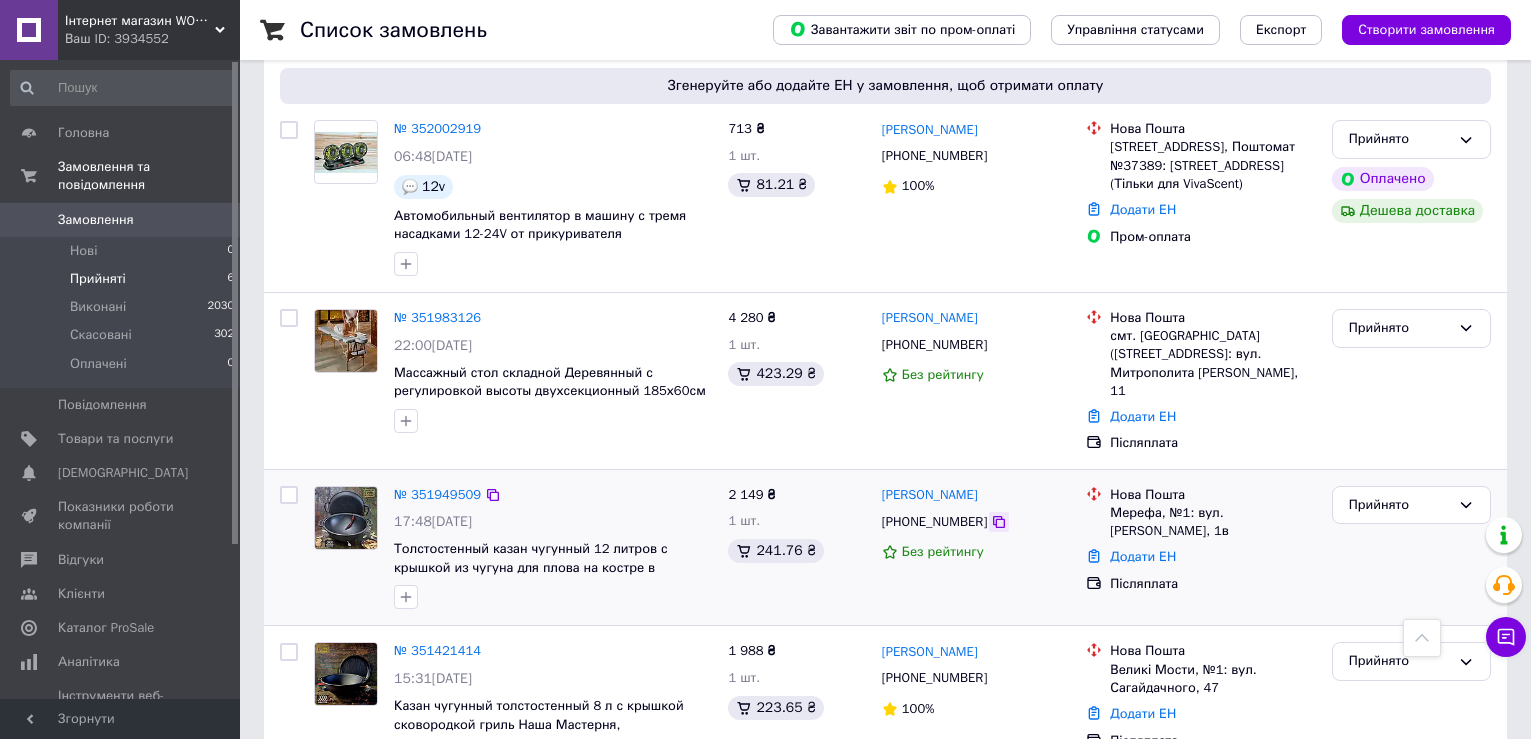 click 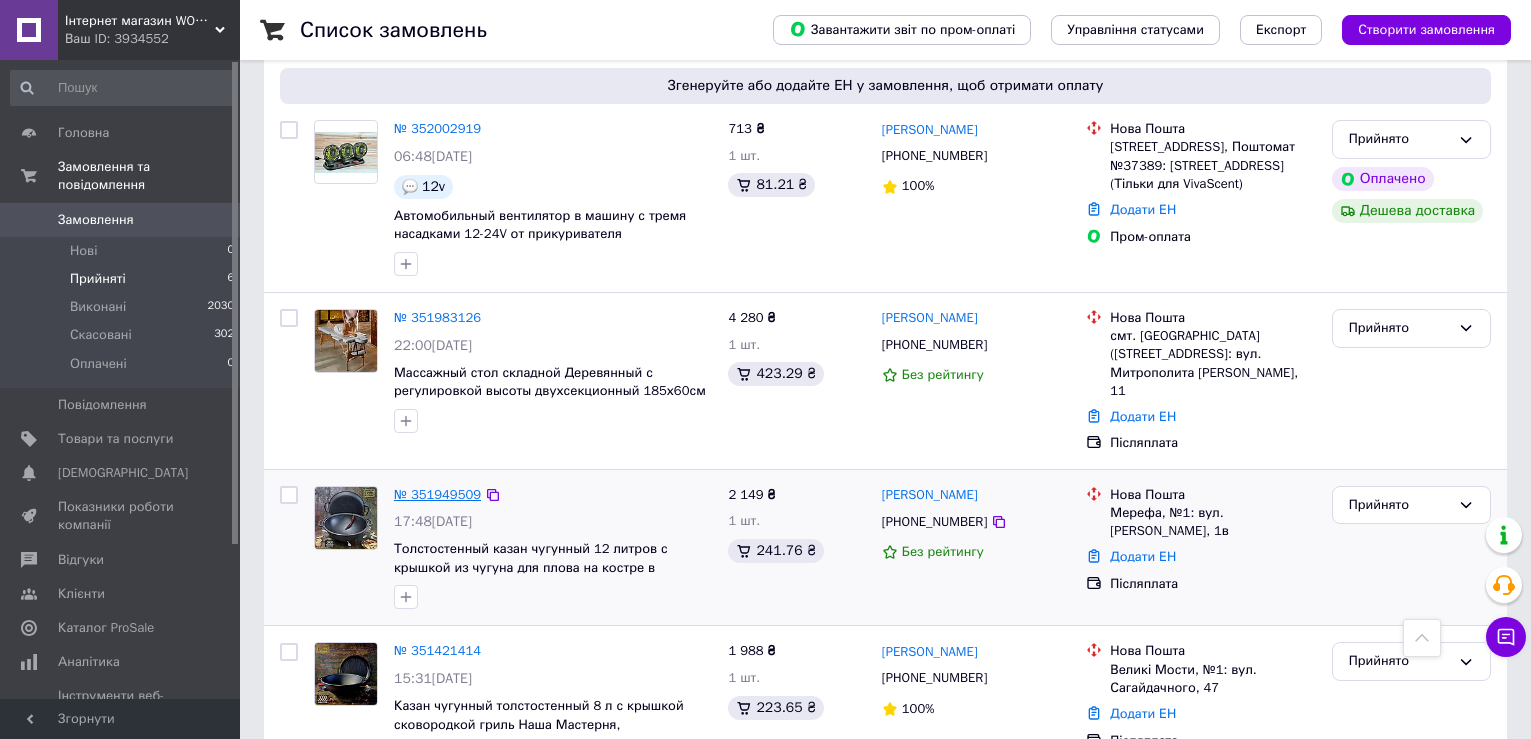 click on "№ 351949509" at bounding box center (437, 494) 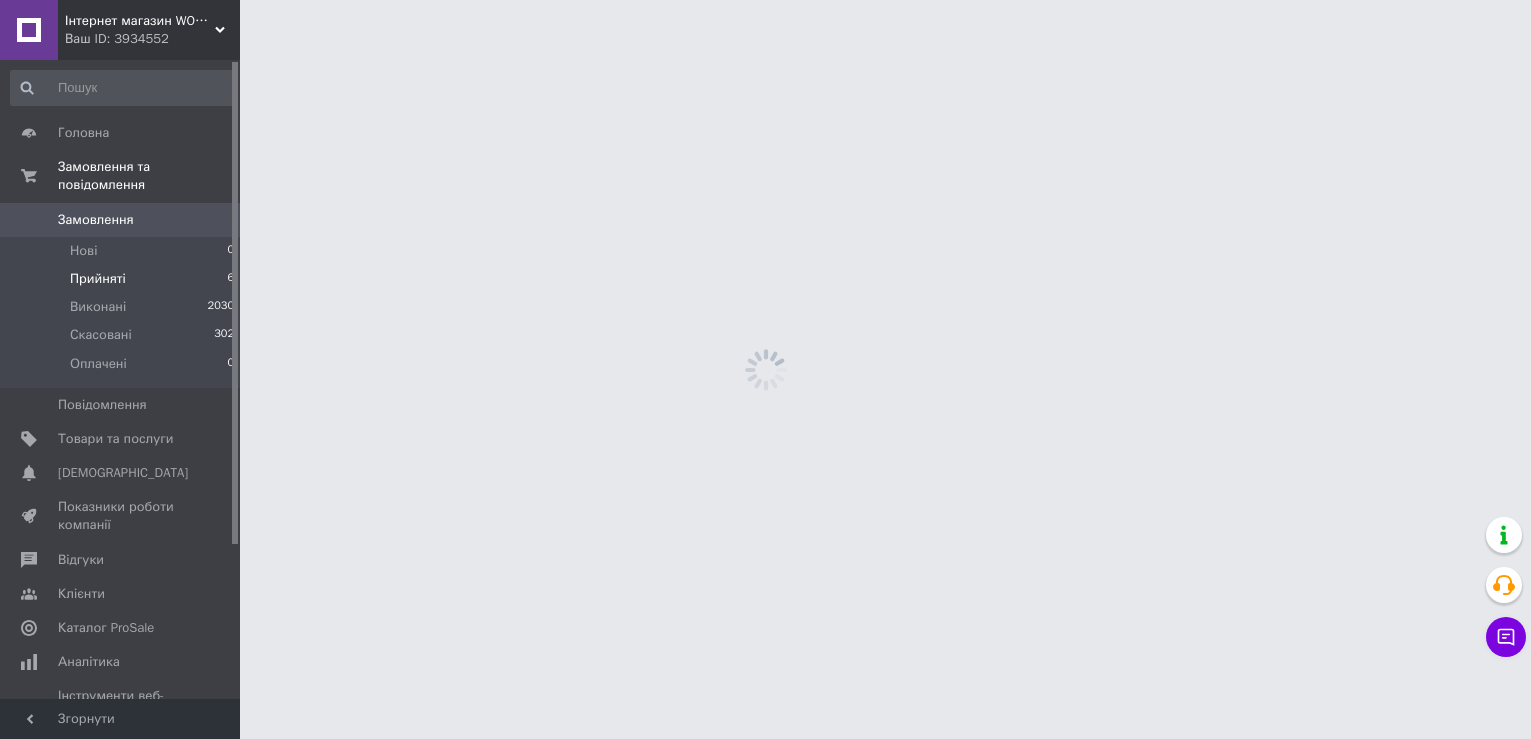 scroll, scrollTop: 0, scrollLeft: 0, axis: both 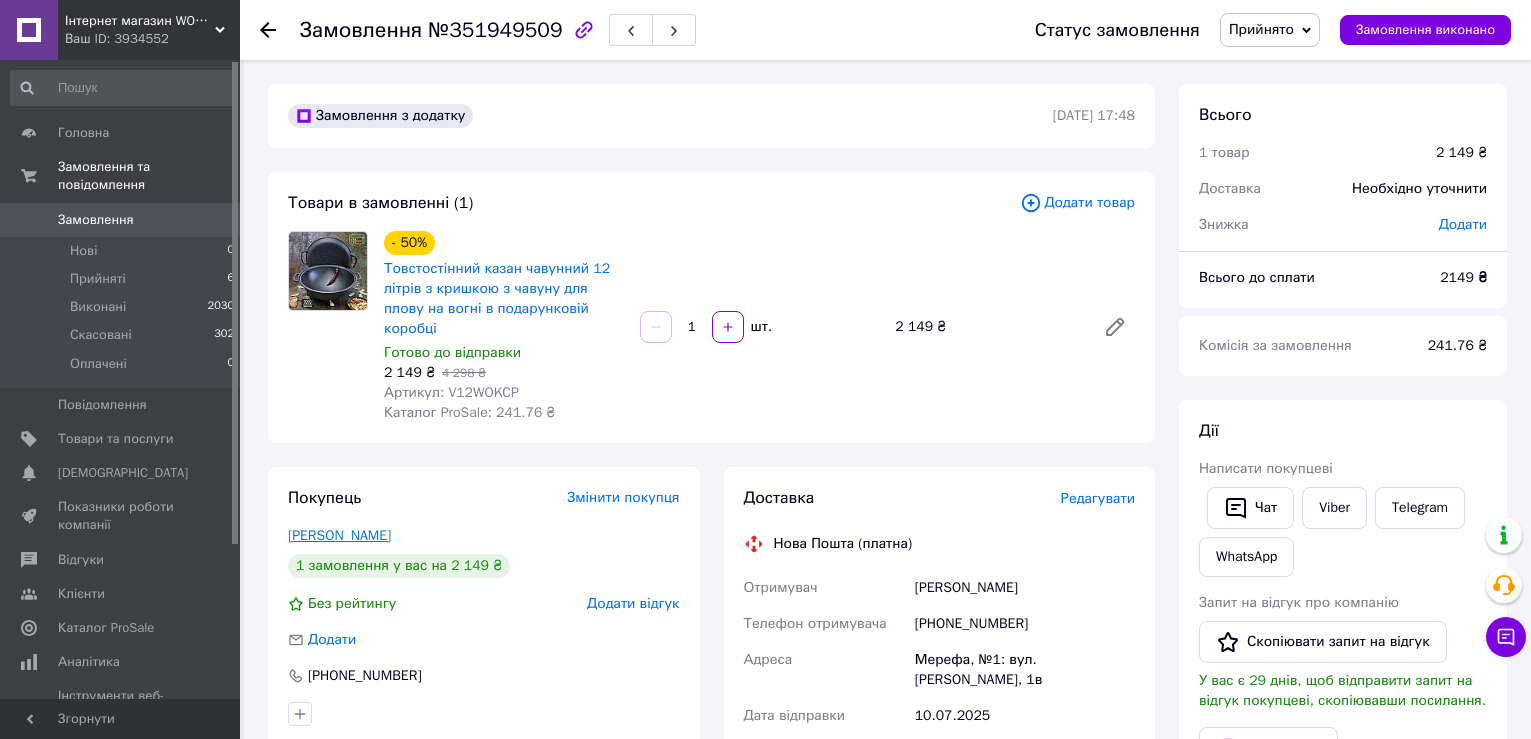click on "Фурсова Анастасія" at bounding box center [339, 535] 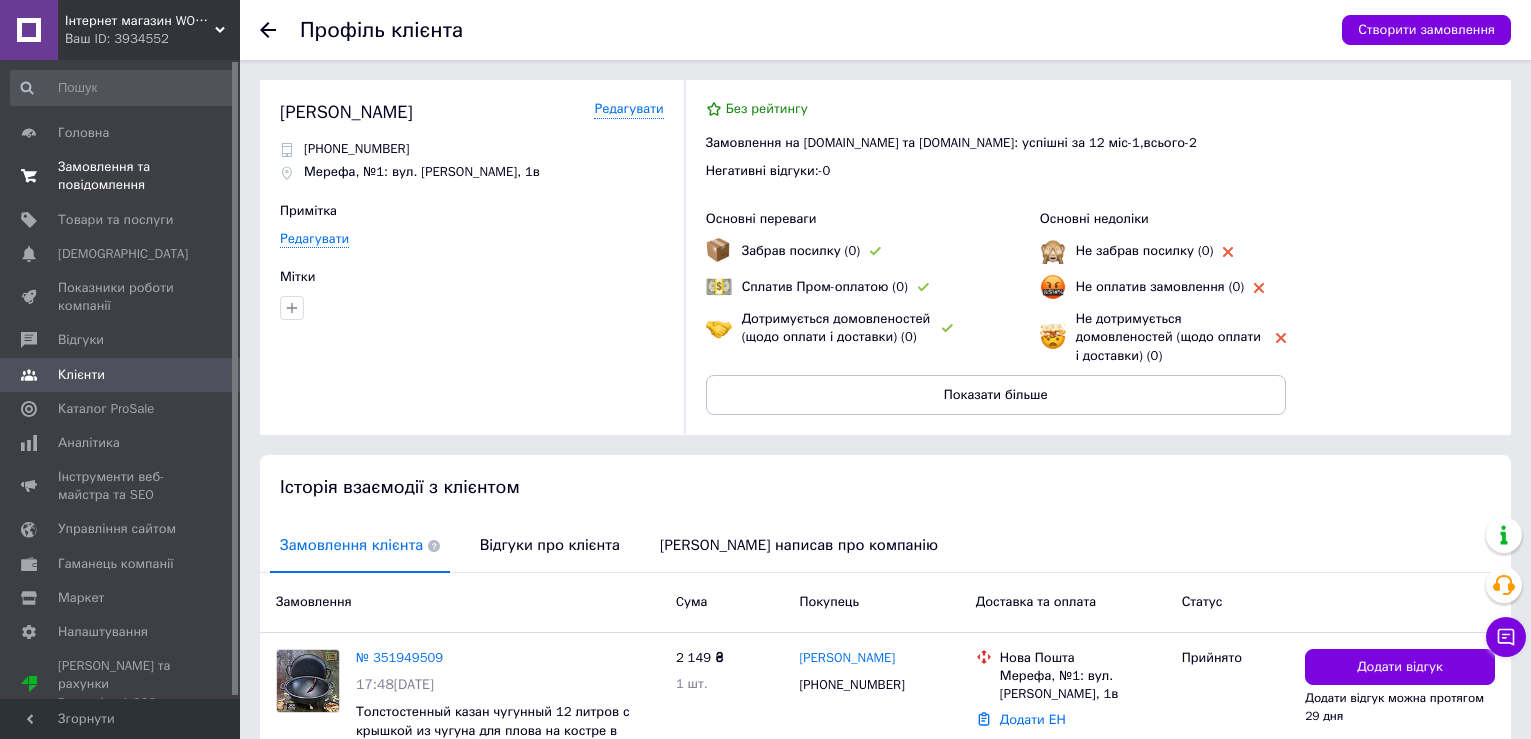 click on "Замовлення та повідомлення" at bounding box center (121, 176) 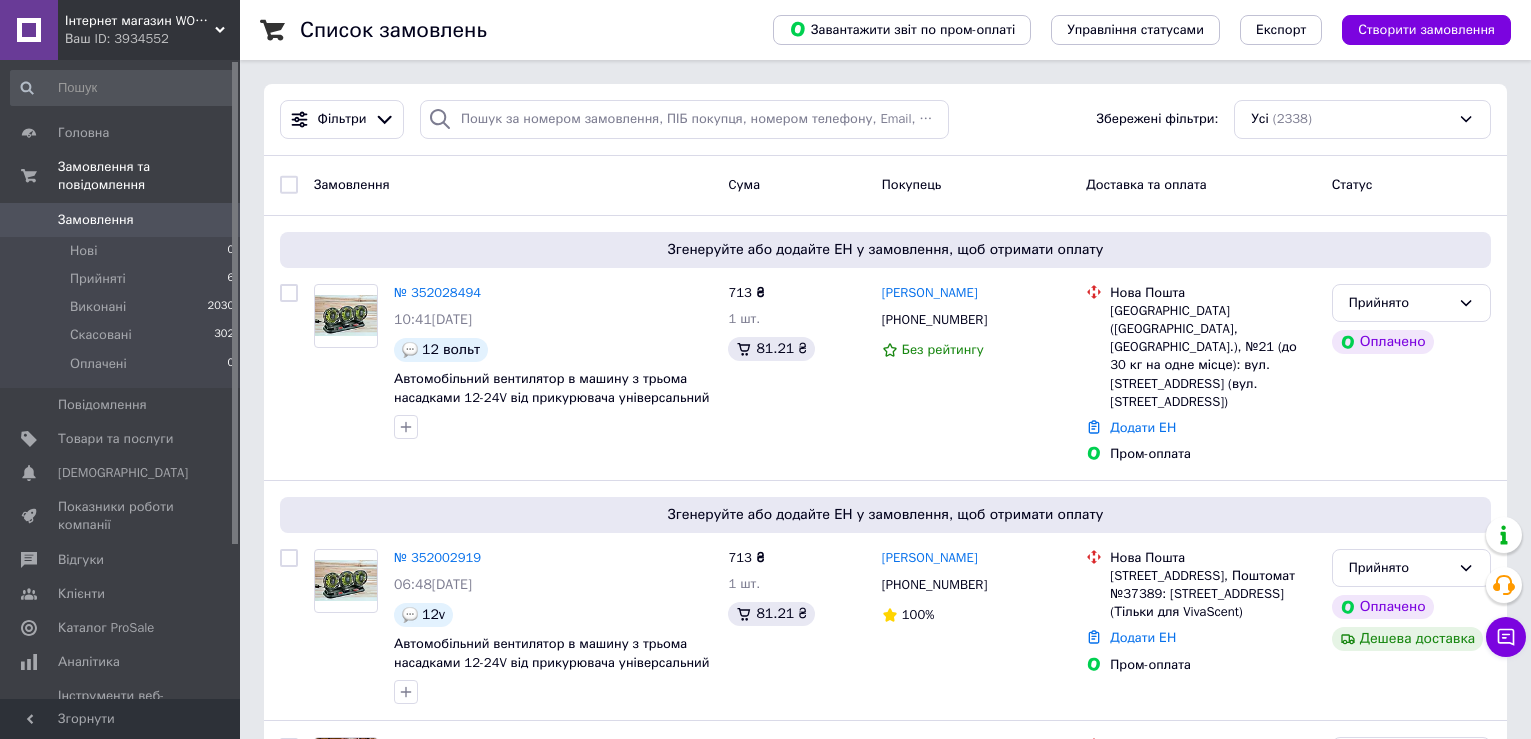 click on "Замовлення" at bounding box center (121, 220) 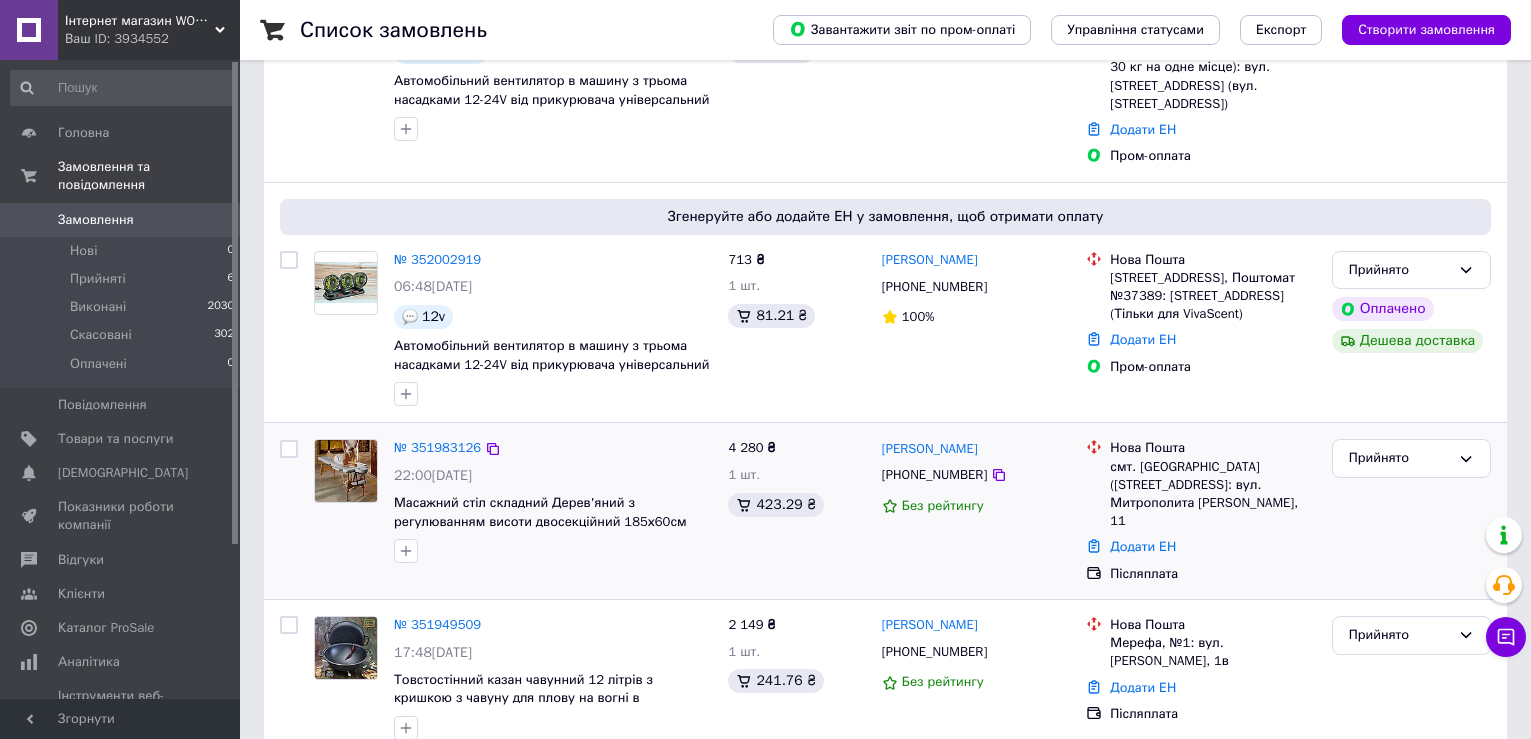 scroll, scrollTop: 300, scrollLeft: 0, axis: vertical 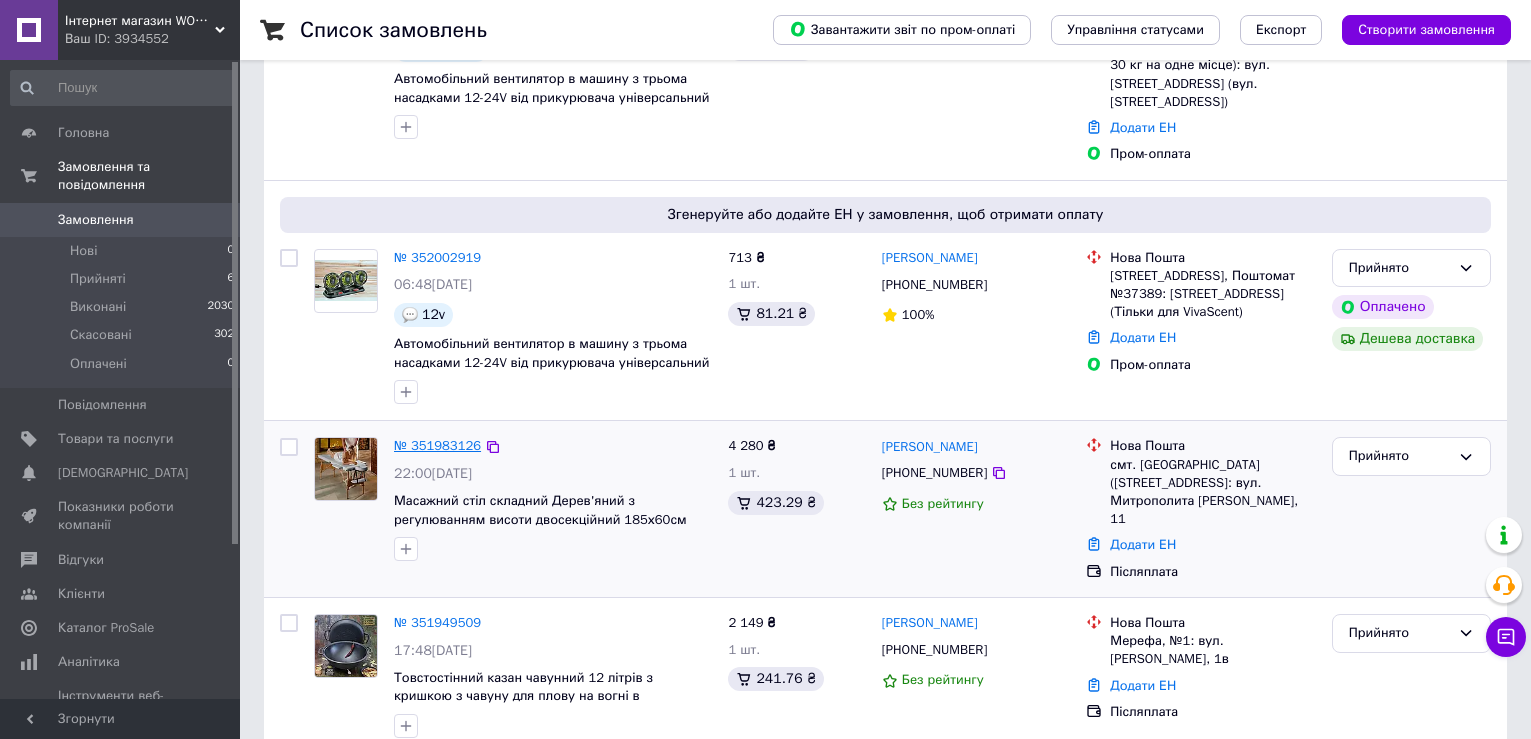 click on "№ 351983126" at bounding box center [437, 445] 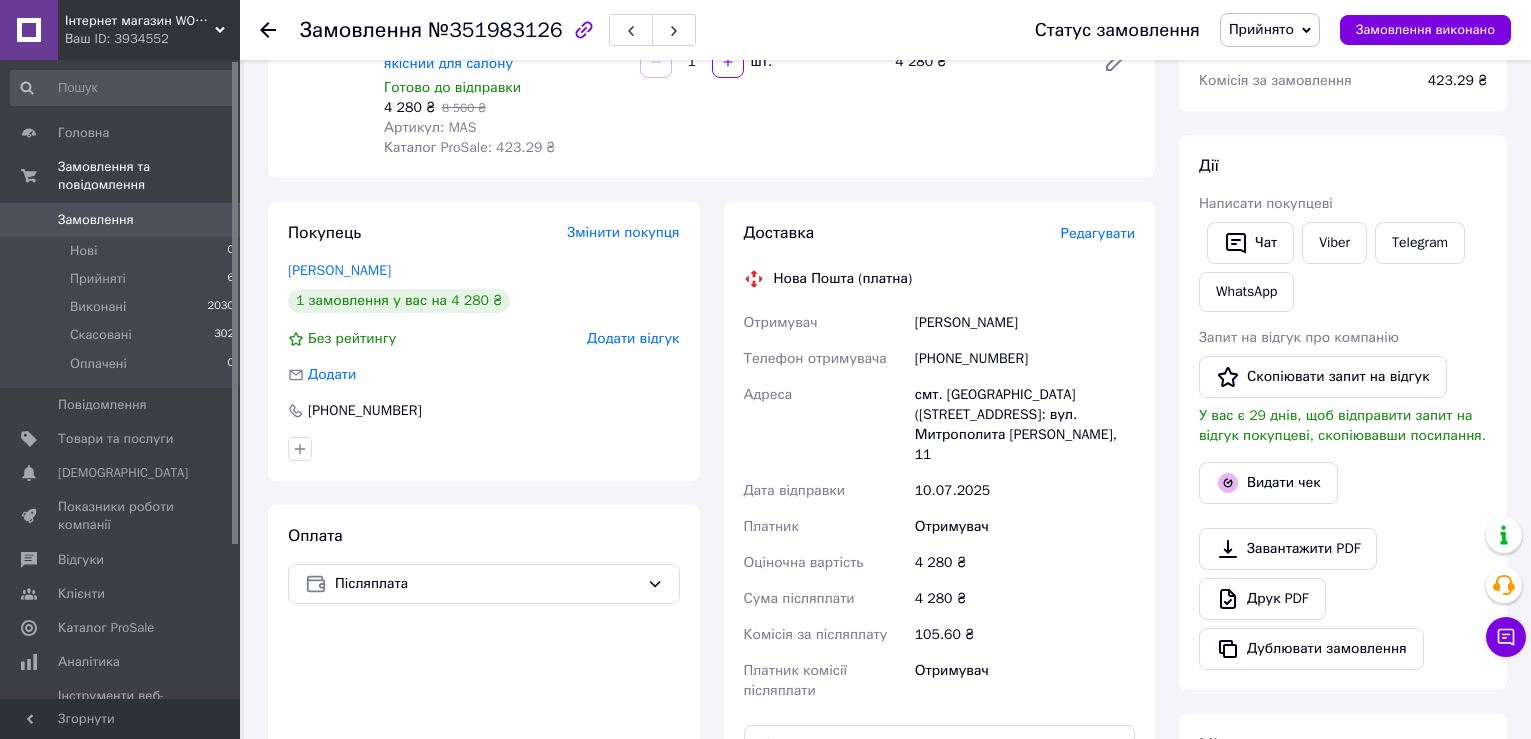 scroll, scrollTop: 300, scrollLeft: 0, axis: vertical 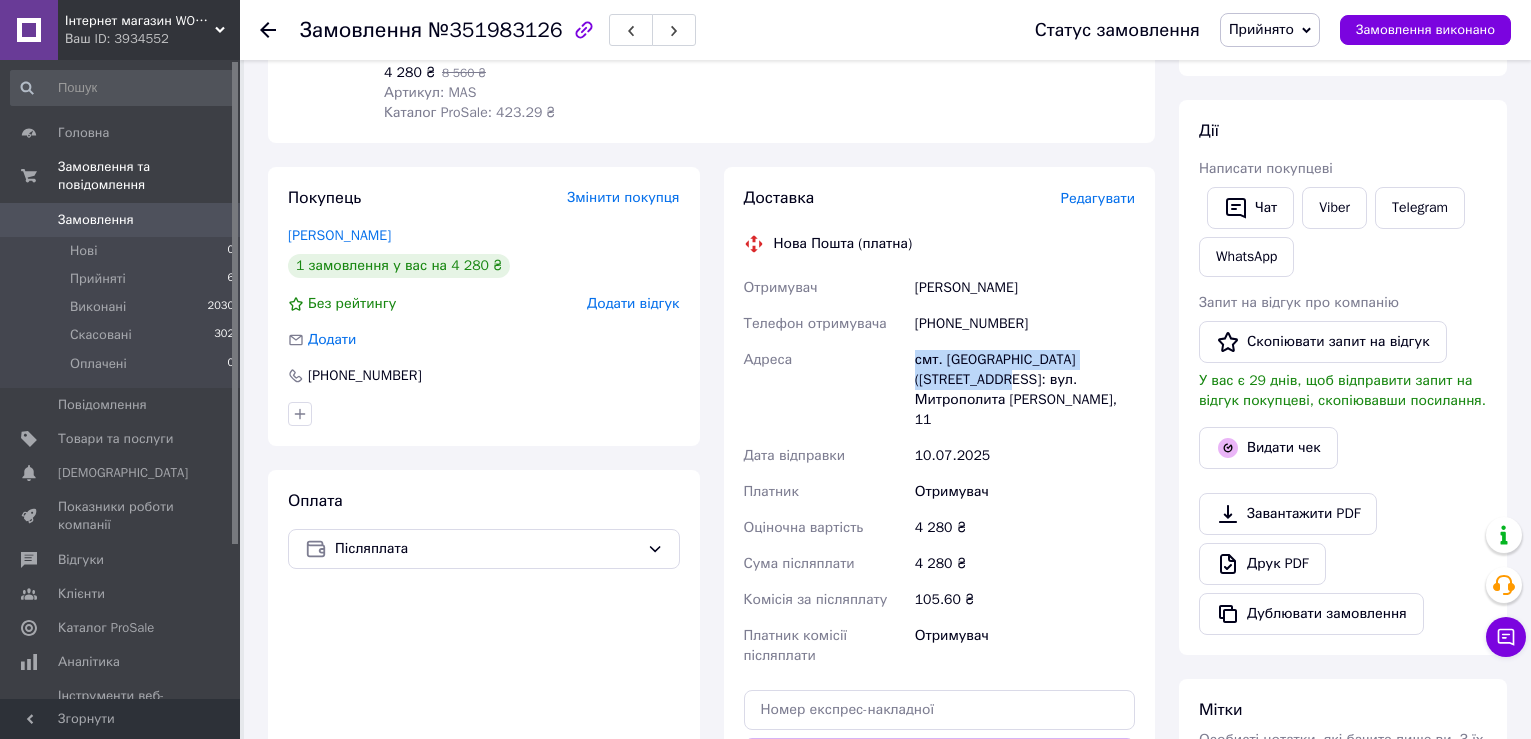 drag, startPoint x: 915, startPoint y: 358, endPoint x: 939, endPoint y: 377, distance: 30.610456 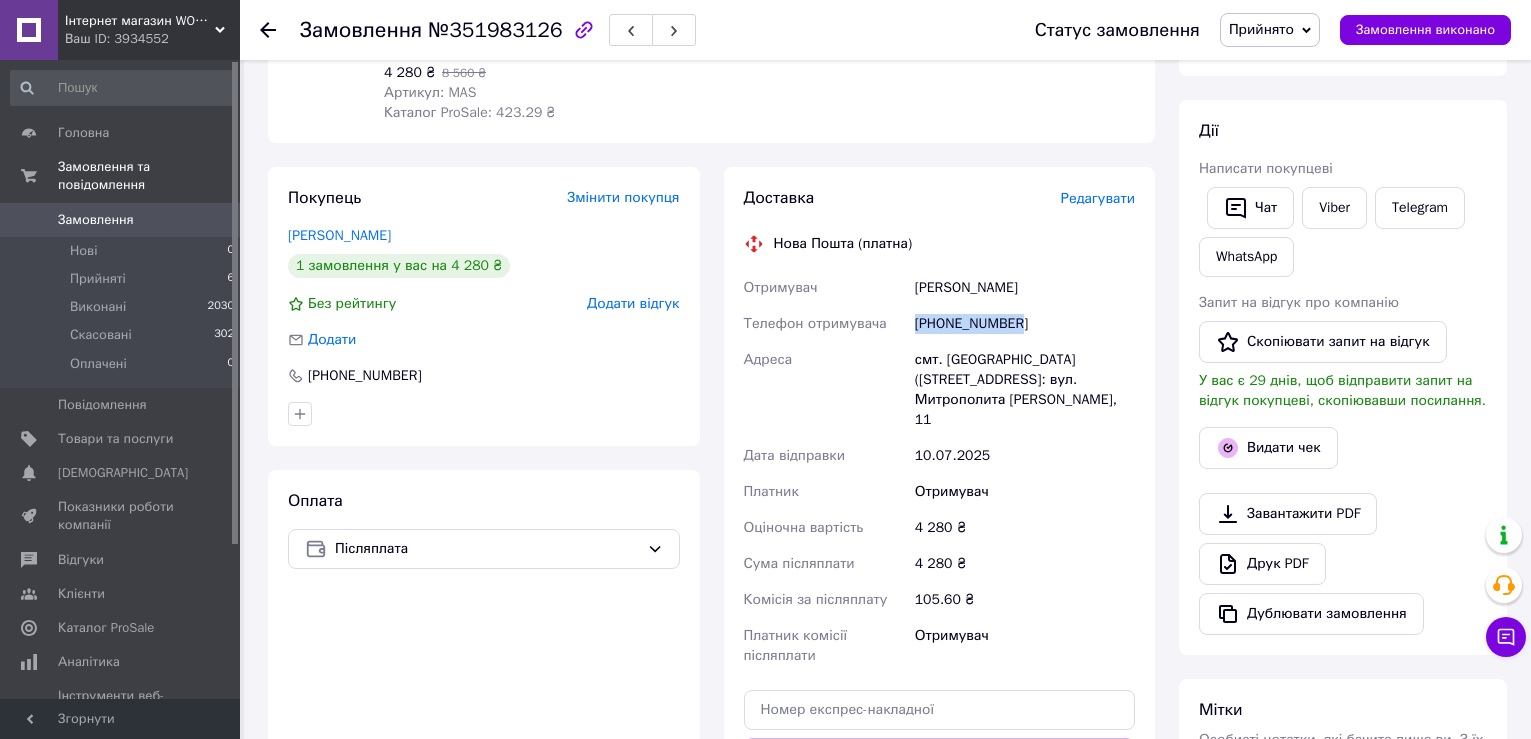 drag, startPoint x: 916, startPoint y: 318, endPoint x: 1054, endPoint y: 324, distance: 138.13037 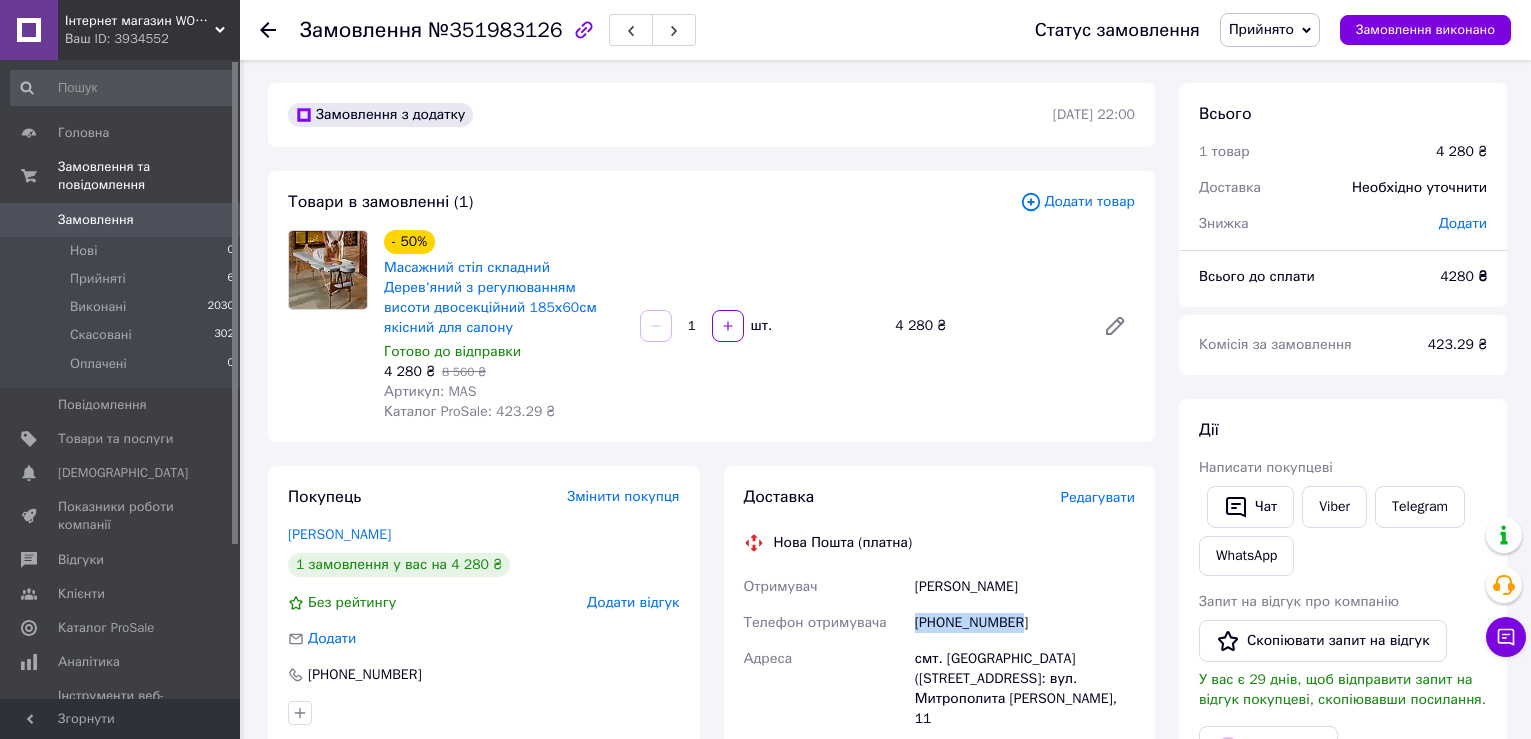 scroll, scrollTop: 0, scrollLeft: 0, axis: both 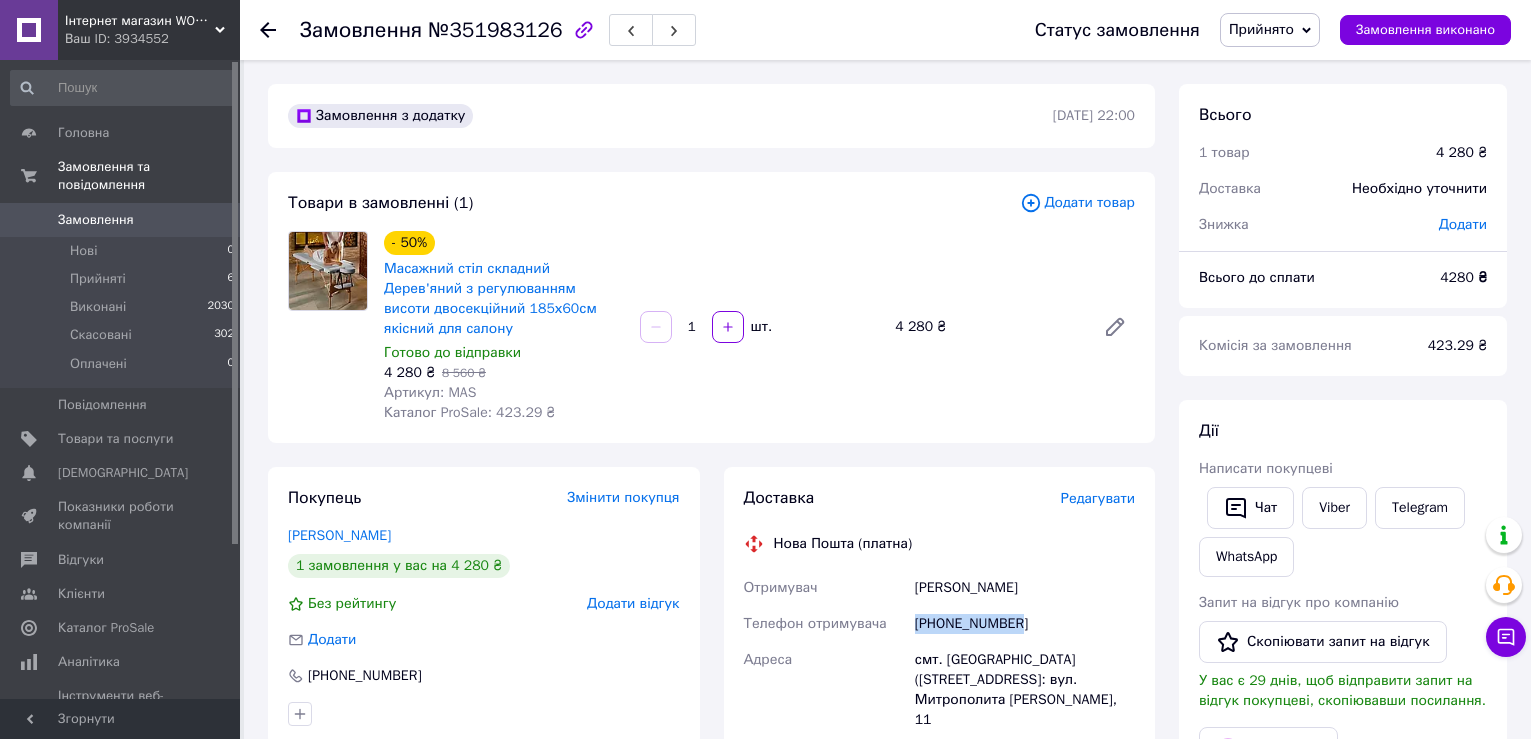 click on "Замовлення" at bounding box center (121, 220) 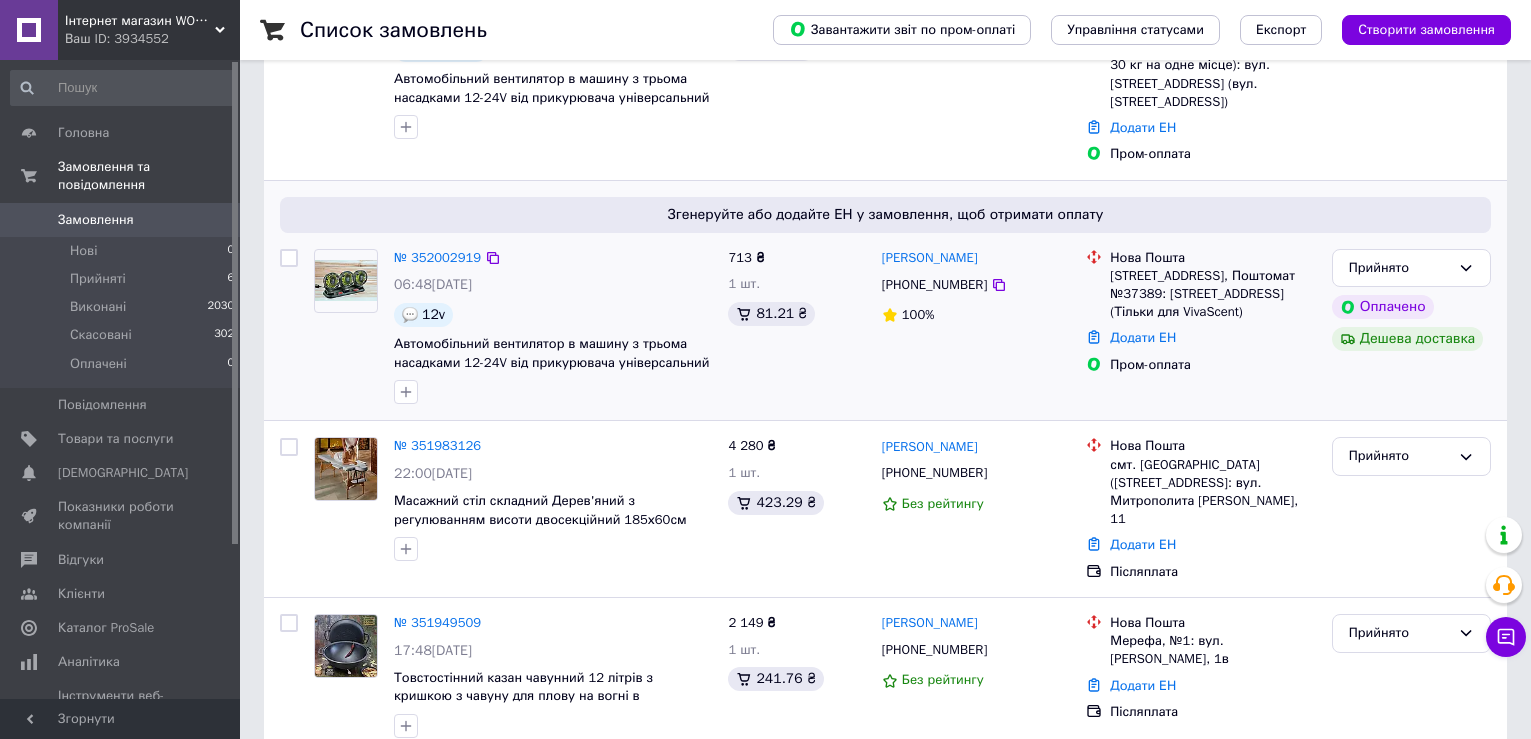scroll, scrollTop: 0, scrollLeft: 0, axis: both 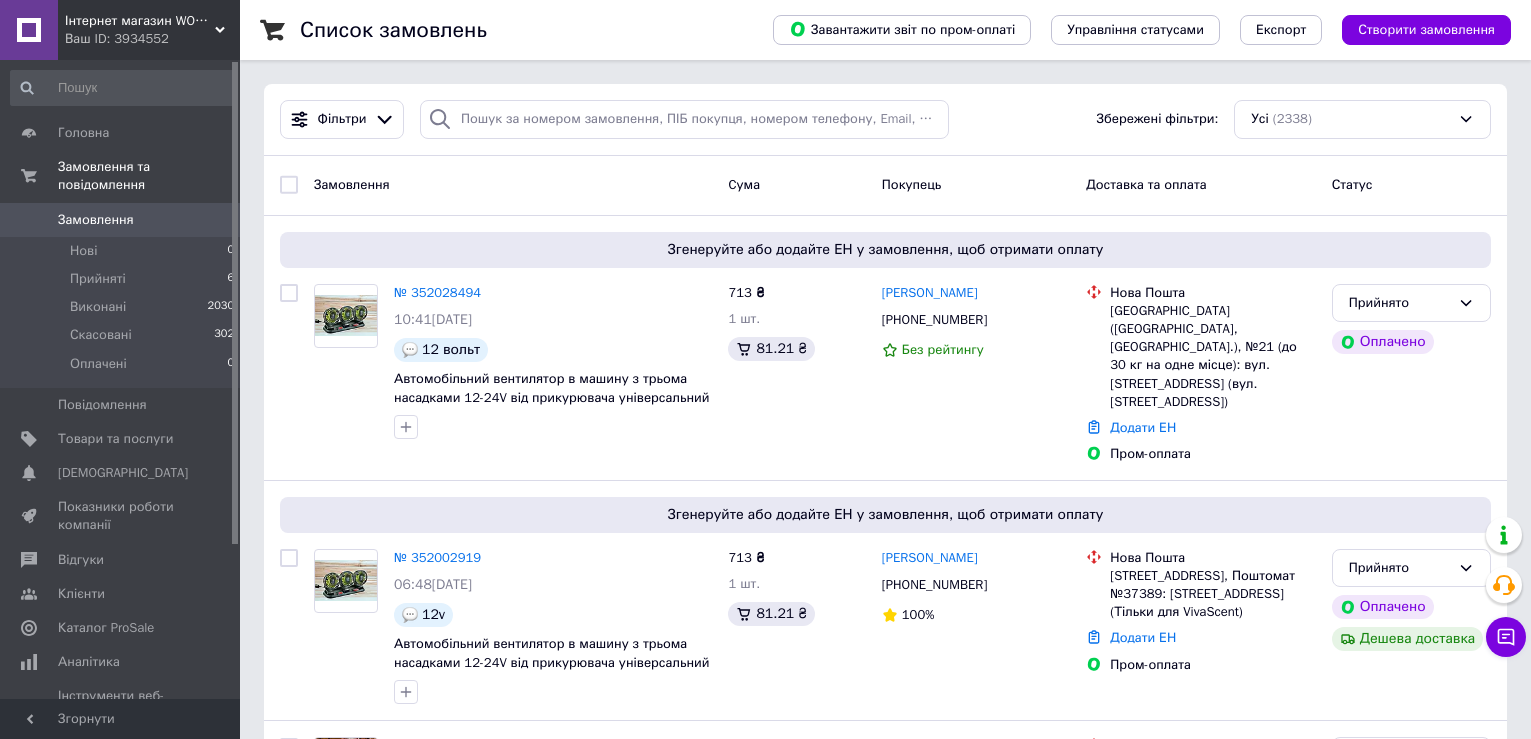 click on "Замовлення 0" at bounding box center (123, 220) 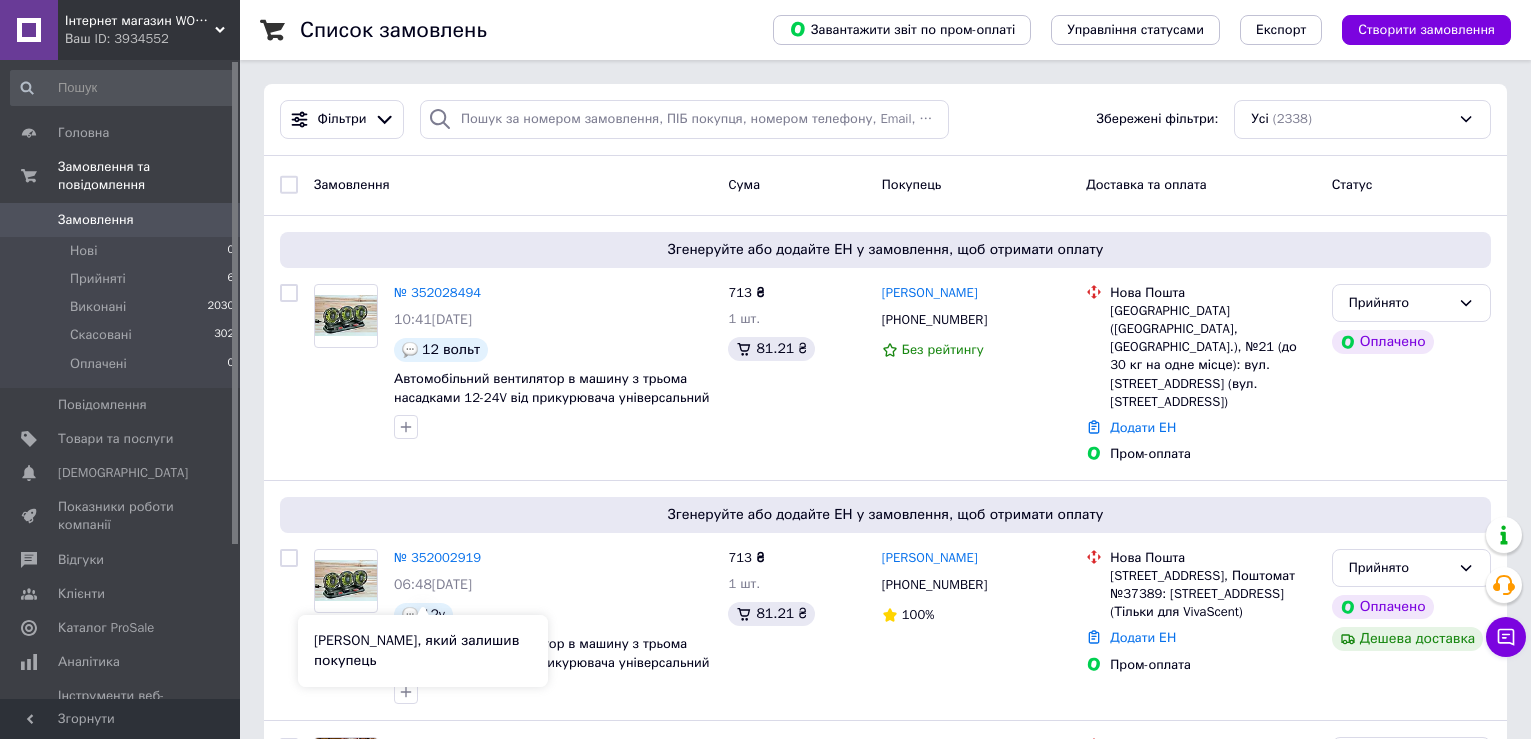 scroll, scrollTop: 100, scrollLeft: 0, axis: vertical 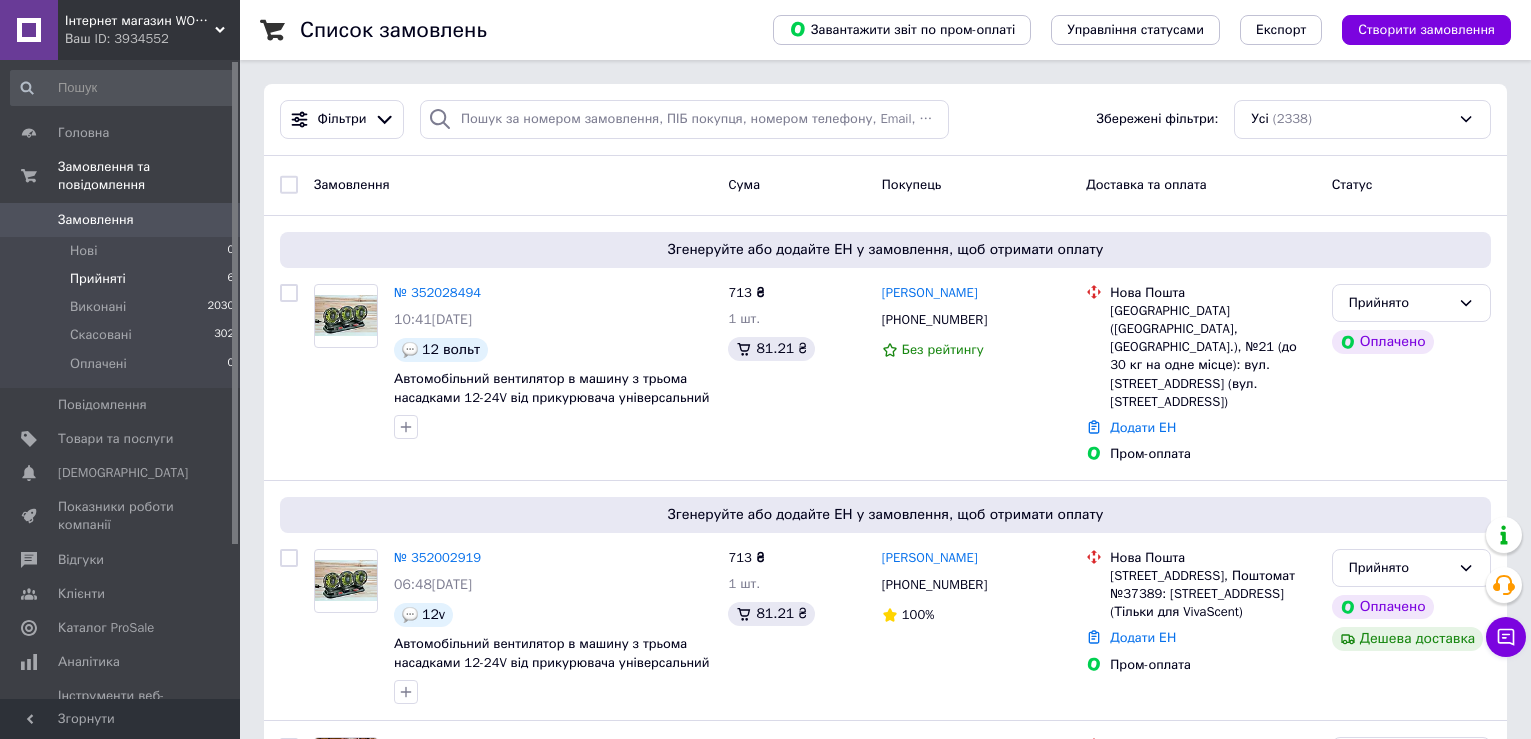 click on "Прийняті" at bounding box center [98, 279] 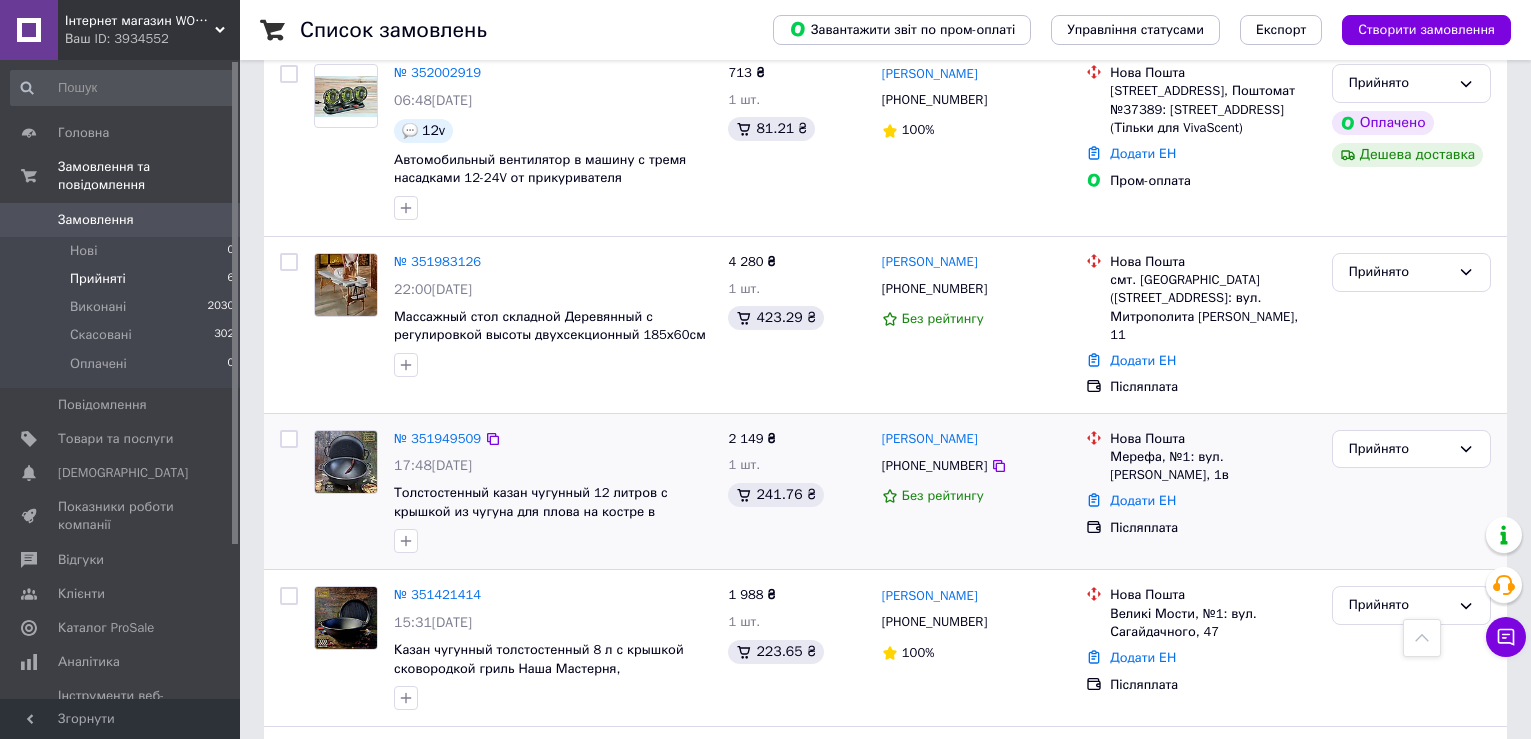 scroll, scrollTop: 533, scrollLeft: 0, axis: vertical 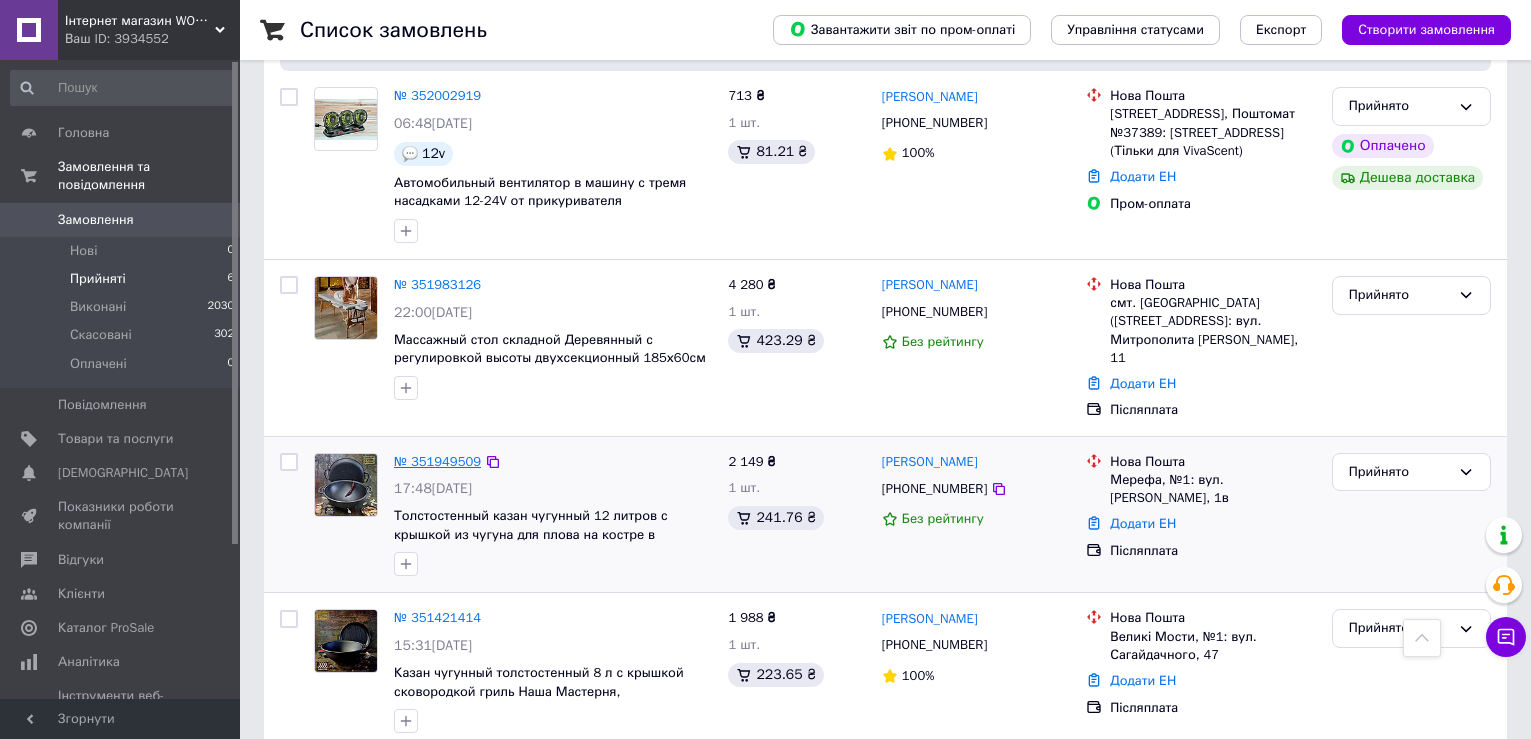 click on "№ 351949509" at bounding box center (437, 461) 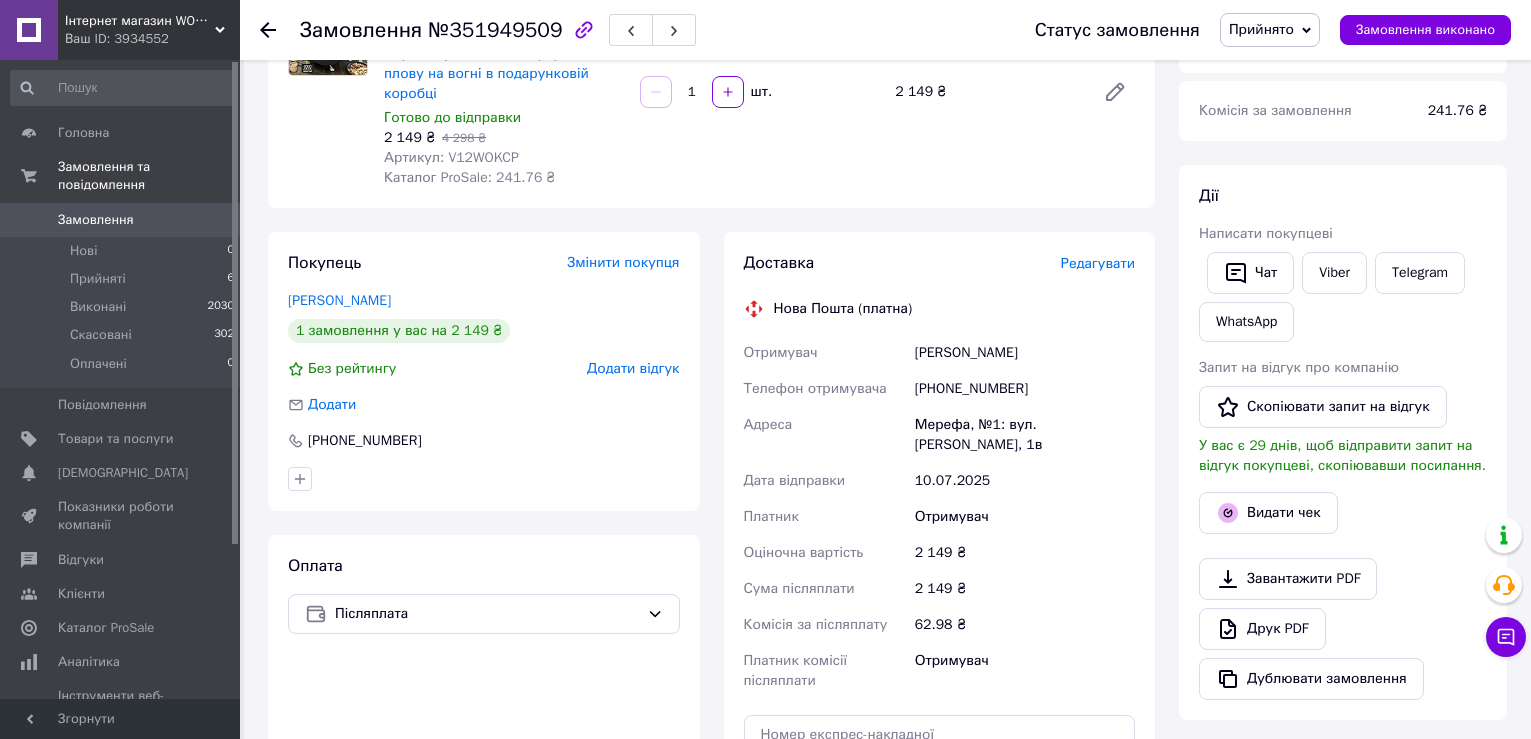 scroll, scrollTop: 233, scrollLeft: 0, axis: vertical 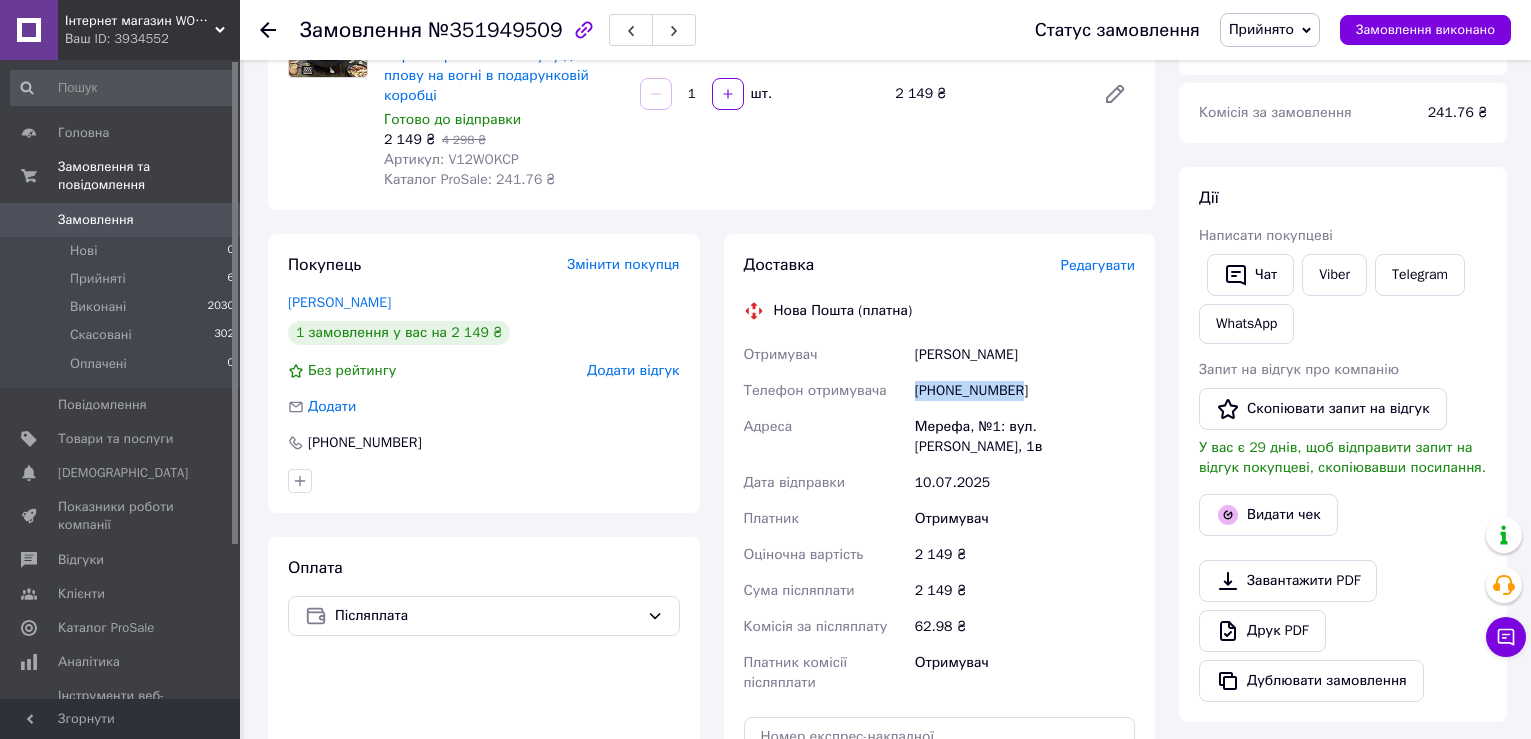 drag, startPoint x: 910, startPoint y: 370, endPoint x: 1050, endPoint y: 375, distance: 140.08926 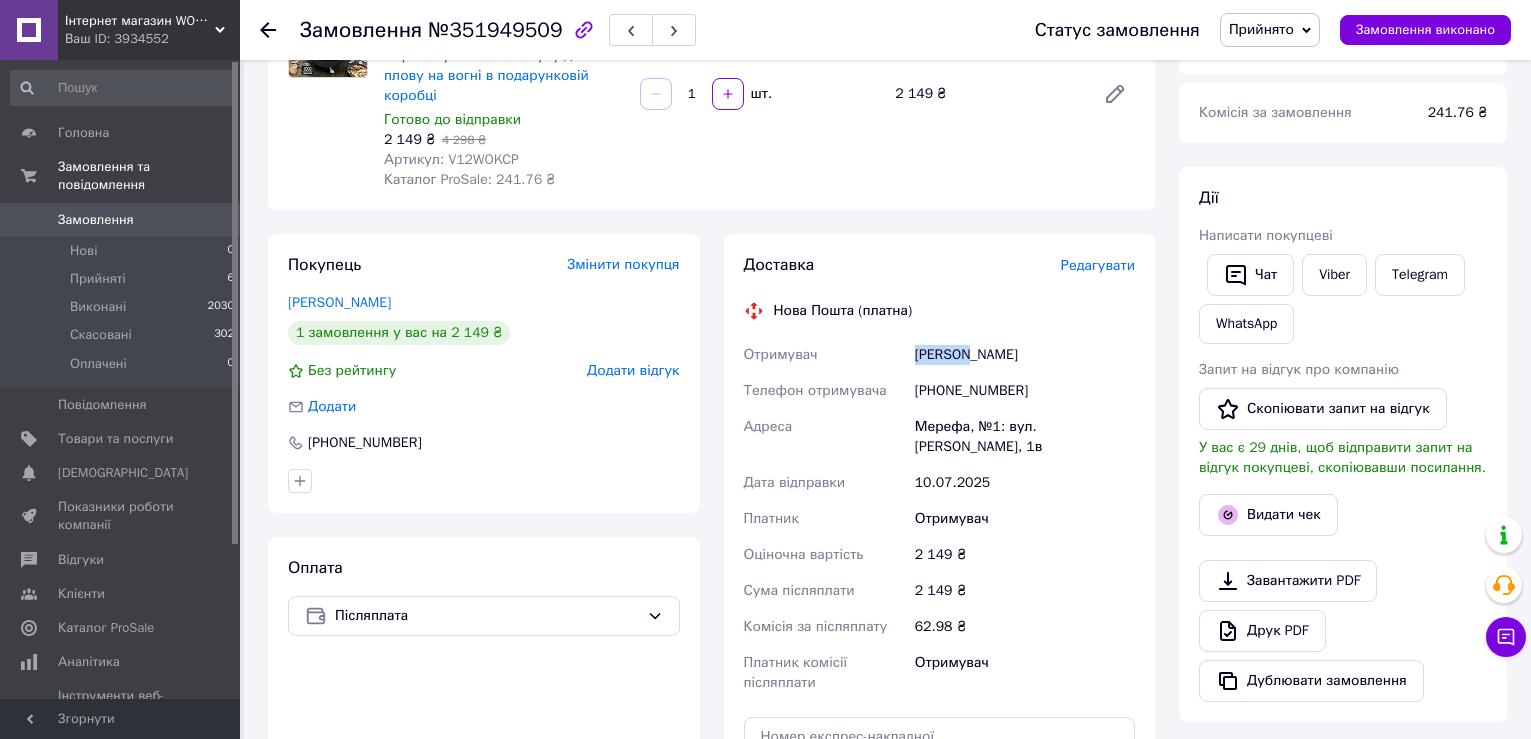 drag, startPoint x: 916, startPoint y: 331, endPoint x: 966, endPoint y: 337, distance: 50.358715 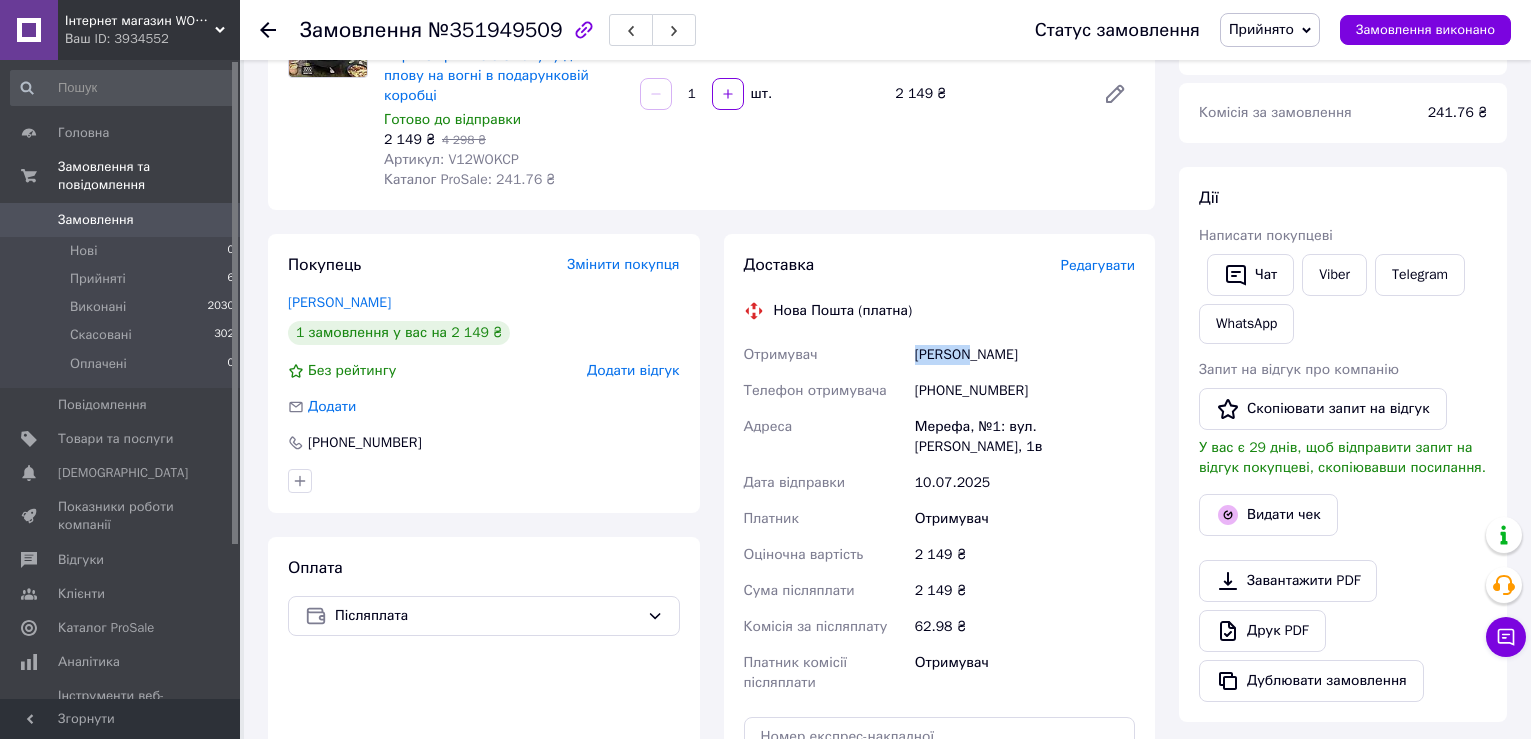 drag, startPoint x: 975, startPoint y: 334, endPoint x: 1058, endPoint y: 334, distance: 83 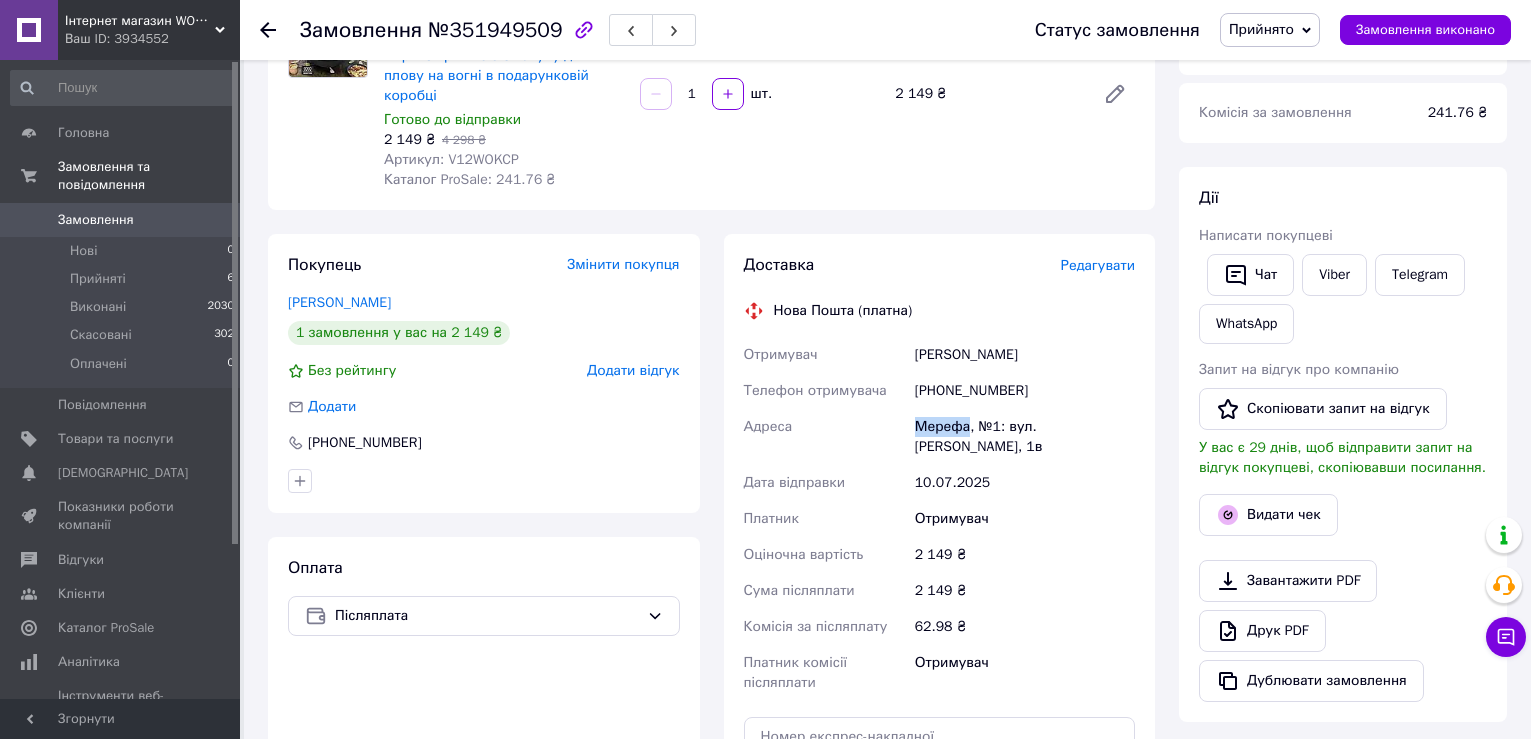 drag, startPoint x: 908, startPoint y: 403, endPoint x: 967, endPoint y: 407, distance: 59.135437 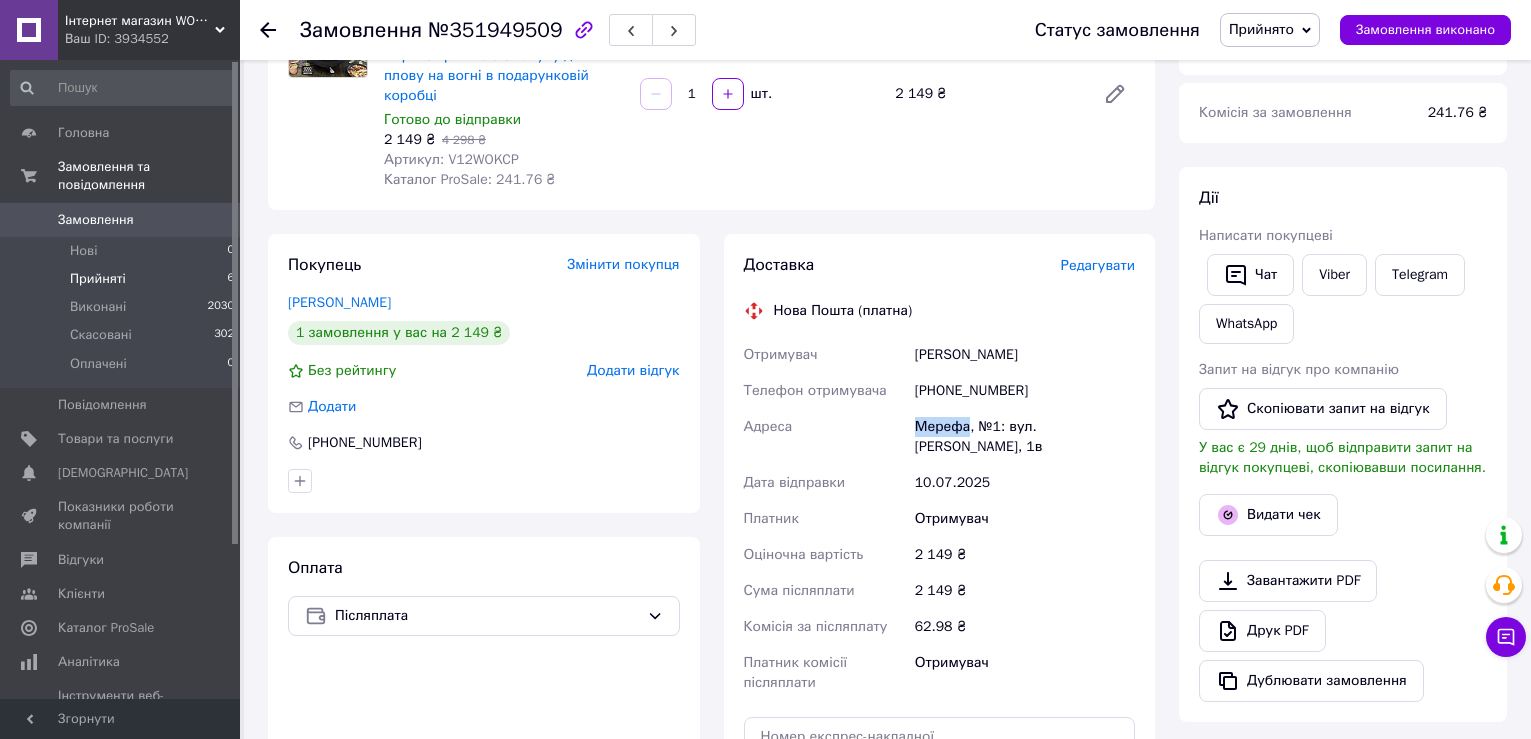 scroll, scrollTop: 0, scrollLeft: 0, axis: both 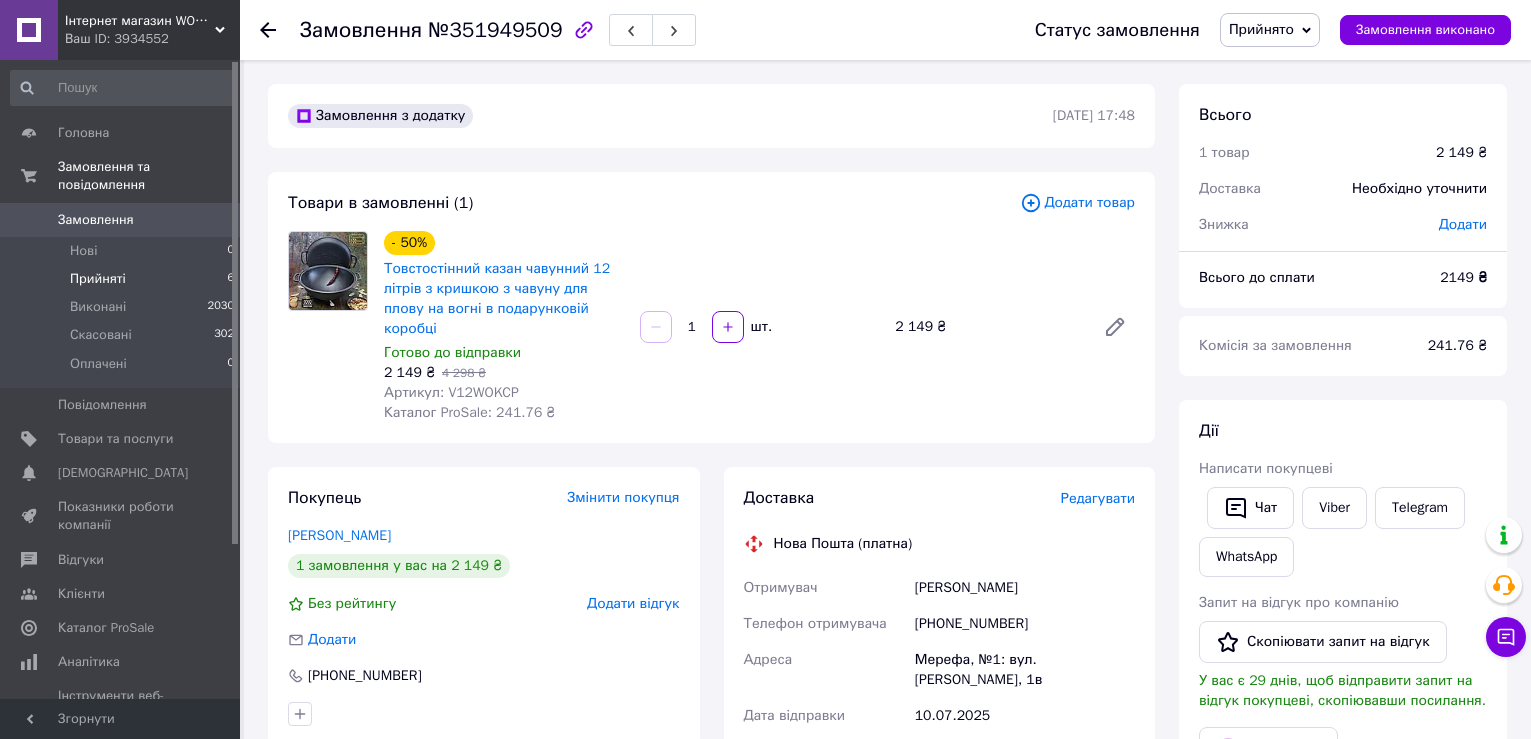 click on "Прийняті 6" at bounding box center [123, 279] 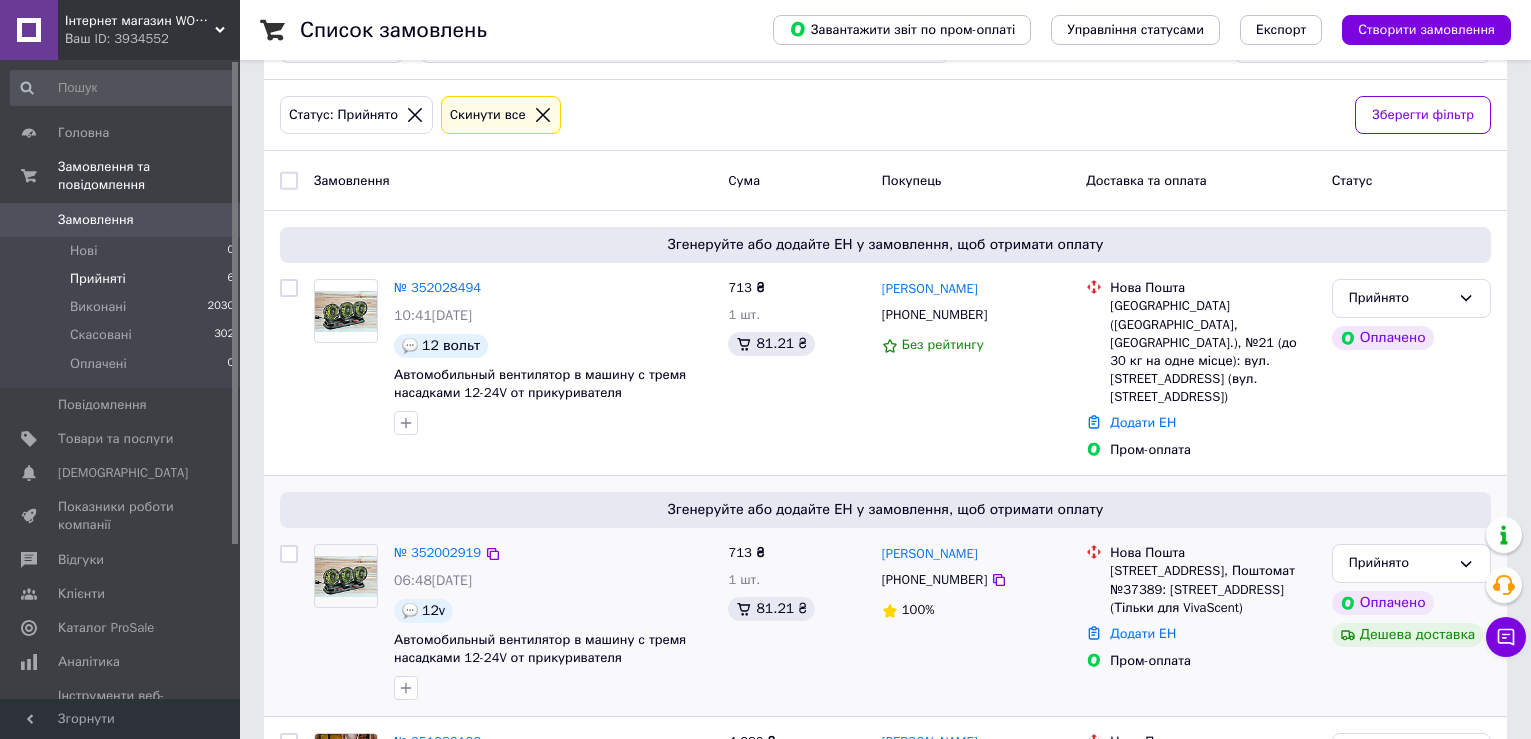 scroll, scrollTop: 200, scrollLeft: 0, axis: vertical 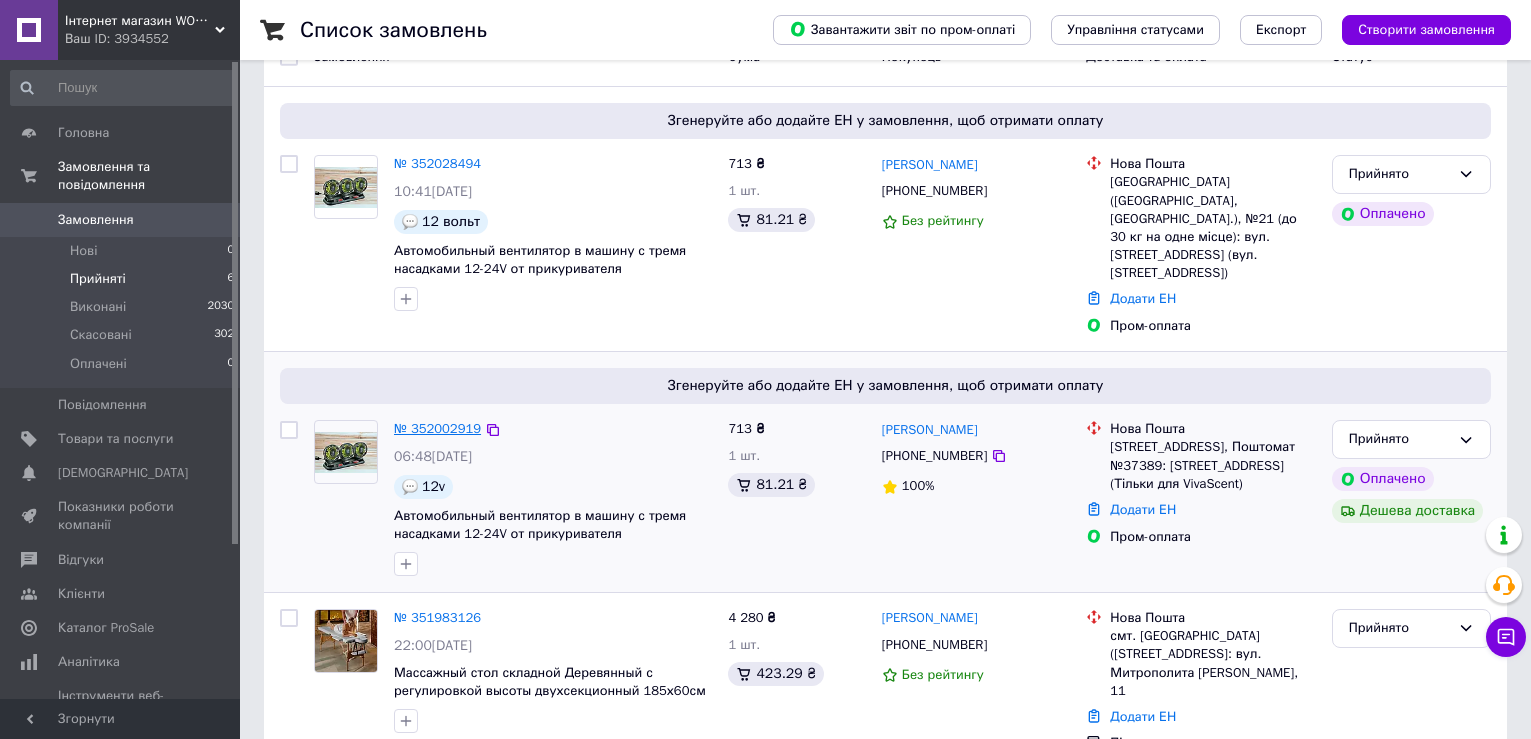 click on "№ 352002919" at bounding box center [437, 428] 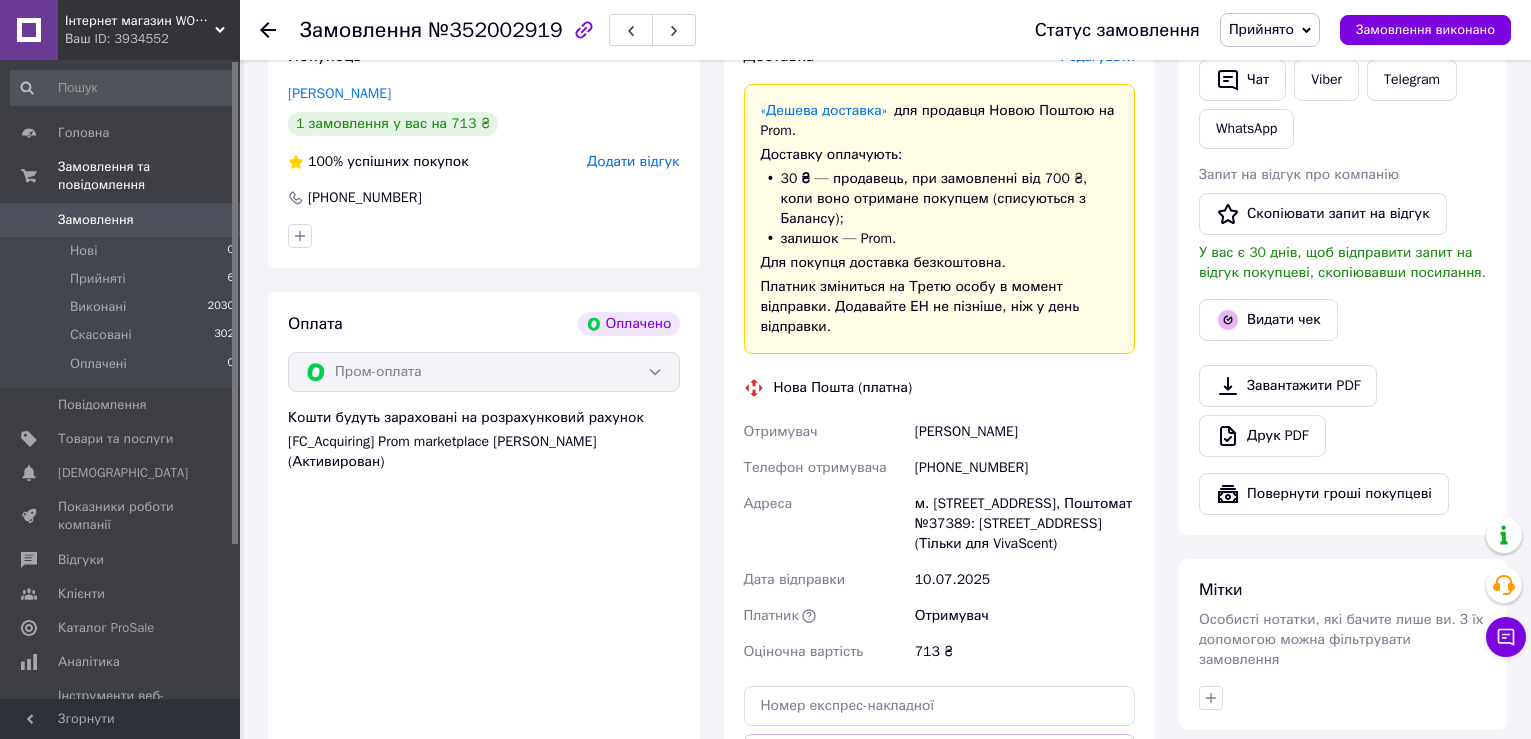 scroll, scrollTop: 1000, scrollLeft: 0, axis: vertical 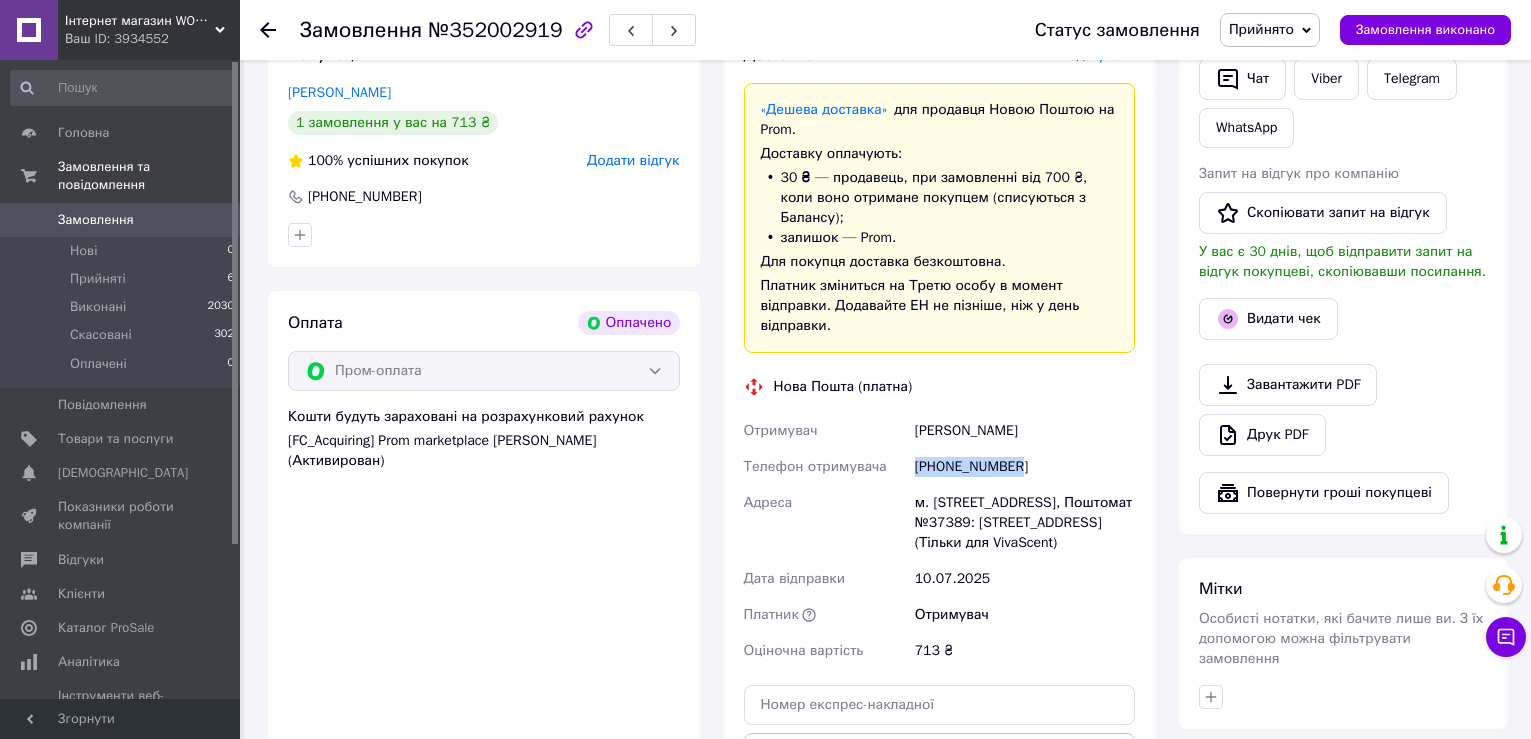 drag, startPoint x: 909, startPoint y: 451, endPoint x: 1051, endPoint y: 445, distance: 142.12671 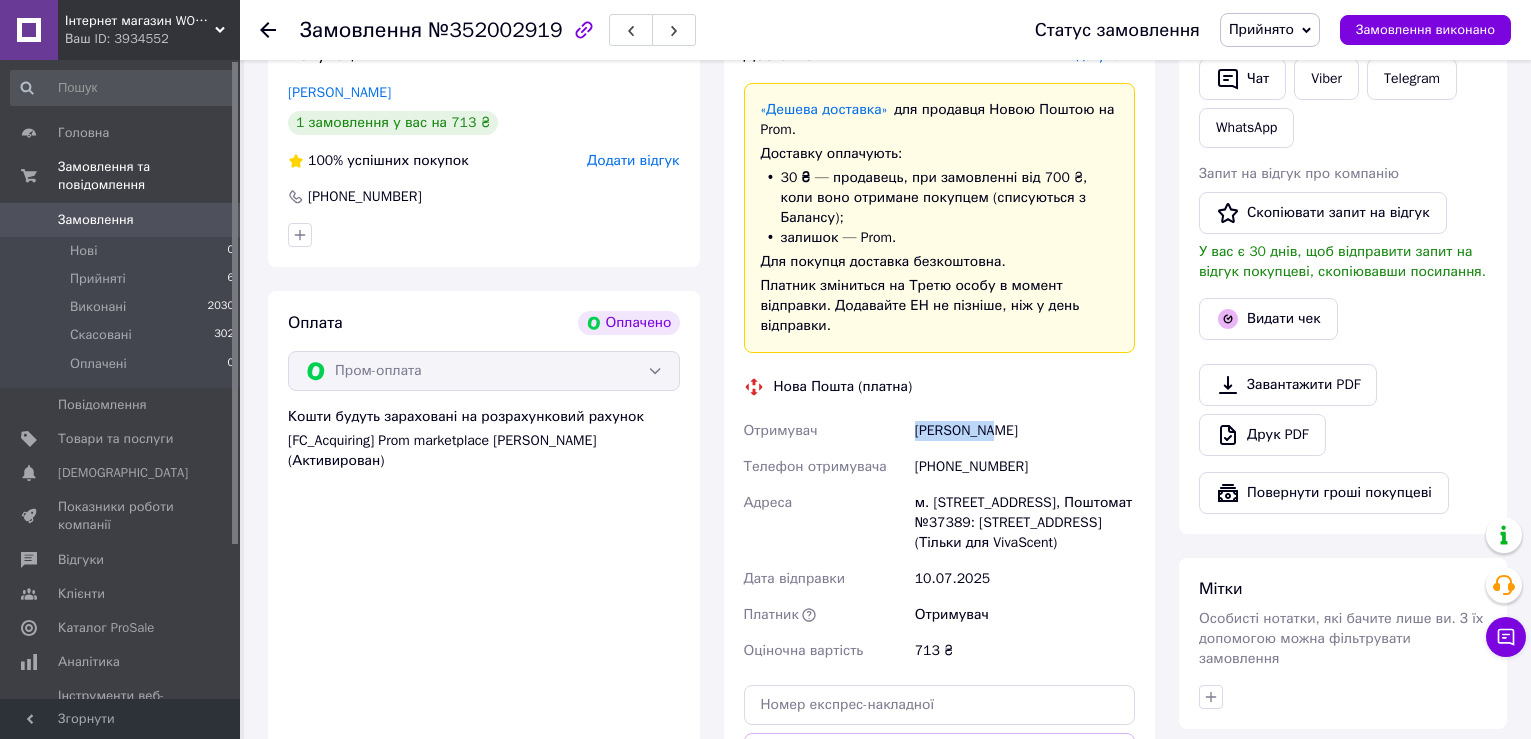 drag, startPoint x: 917, startPoint y: 414, endPoint x: 992, endPoint y: 412, distance: 75.026665 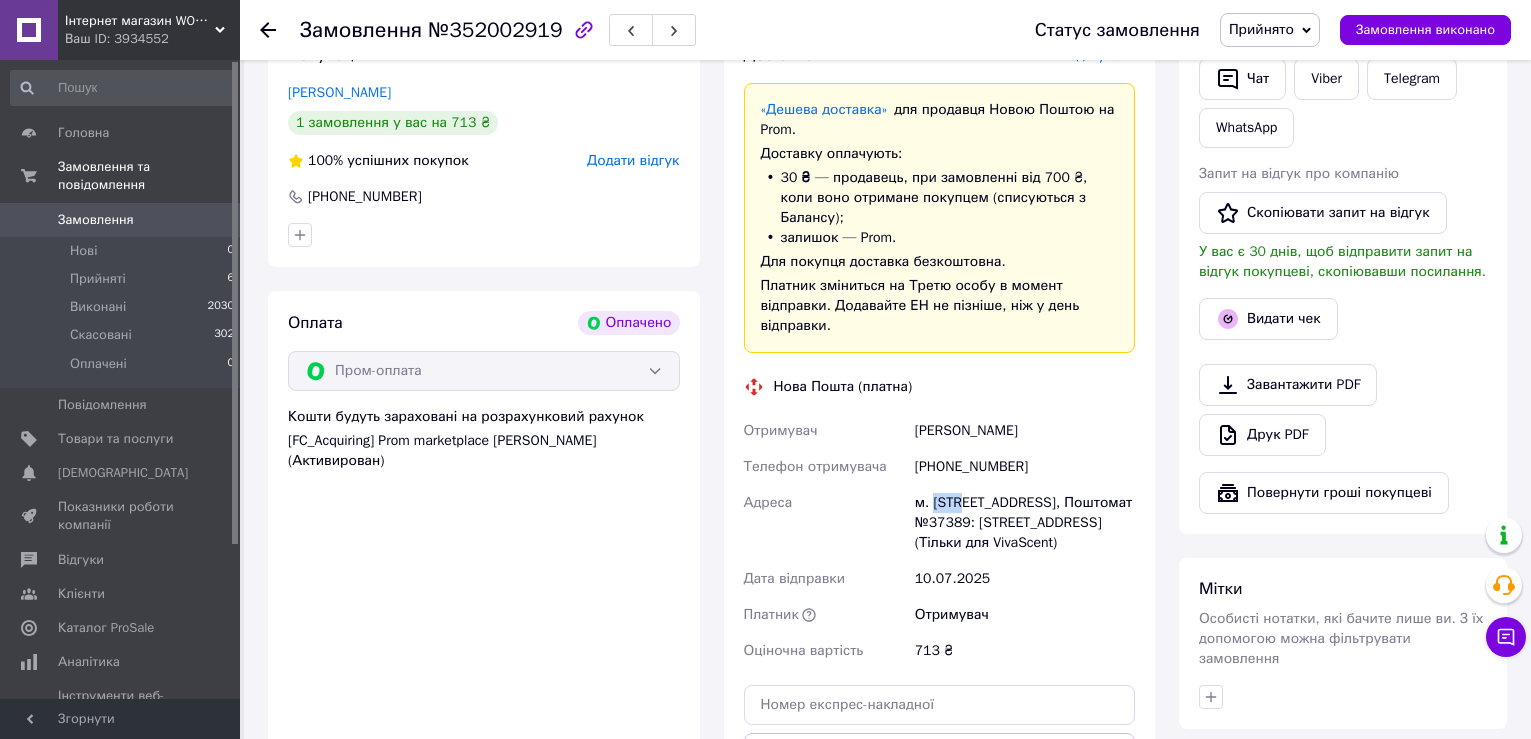drag, startPoint x: 930, startPoint y: 480, endPoint x: 957, endPoint y: 481, distance: 27.018513 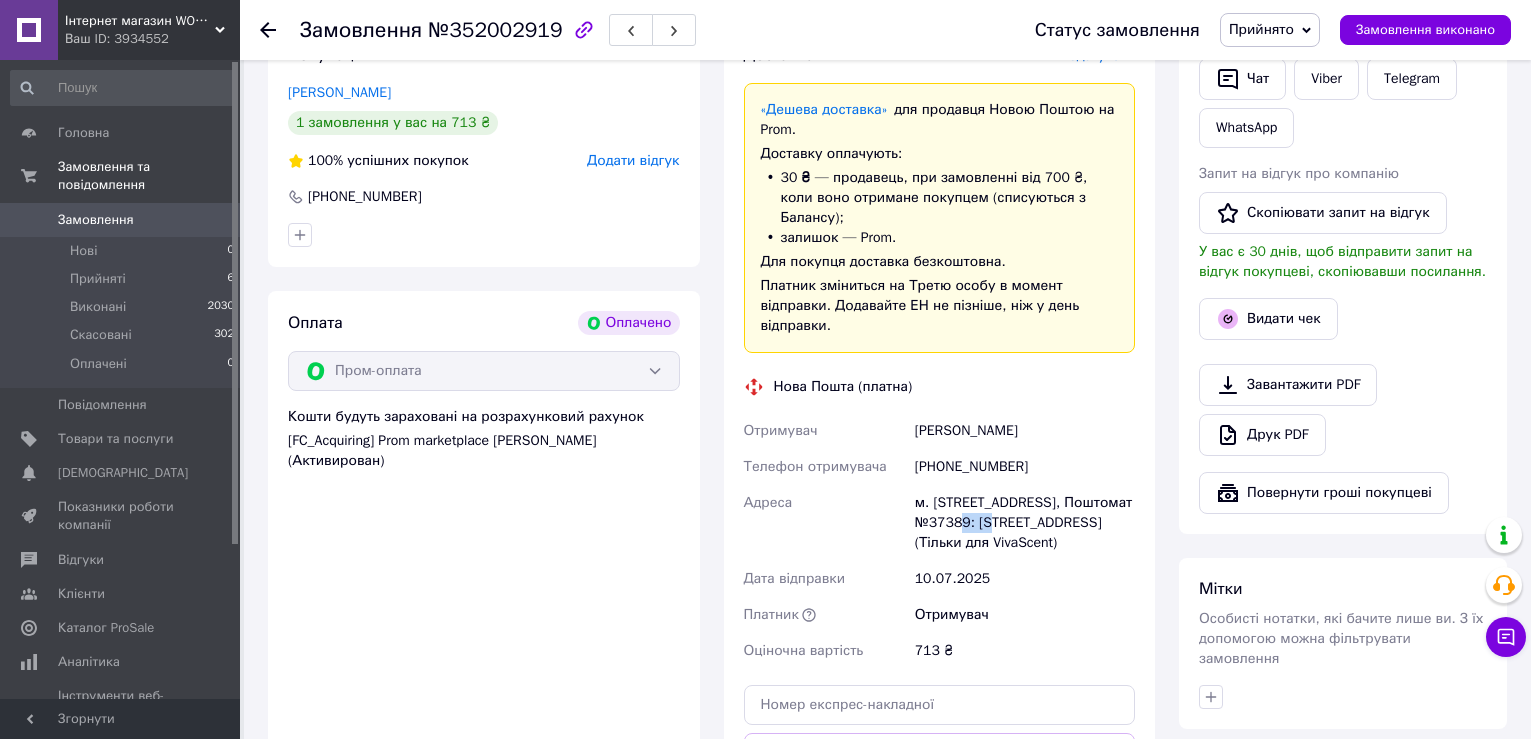drag, startPoint x: 931, startPoint y: 500, endPoint x: 966, endPoint y: 500, distance: 35 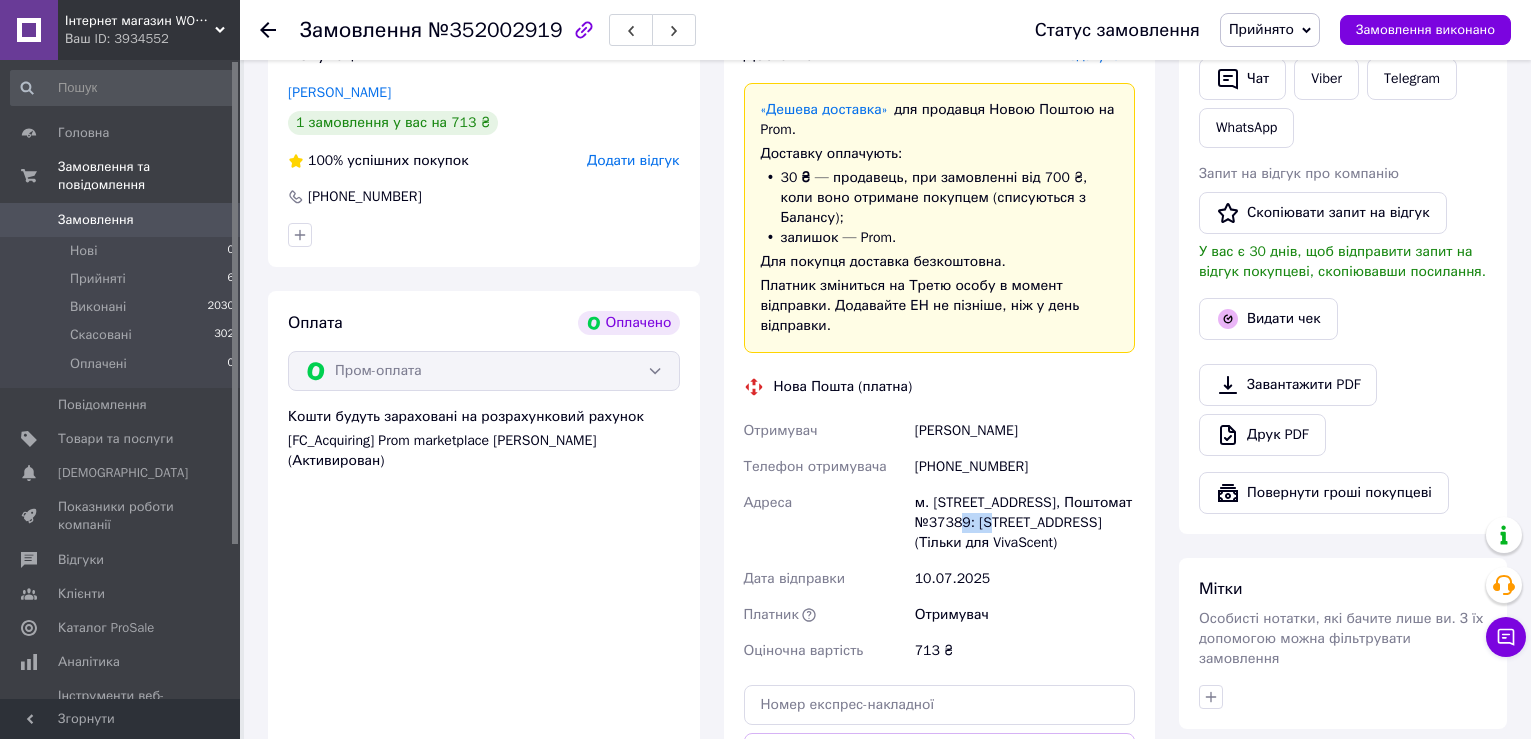 click on "м. Київ (Київська обл.), Поштомат №37389: пр-т М Бажана, 17 (Тільки для VivaScent)" at bounding box center (1025, 523) 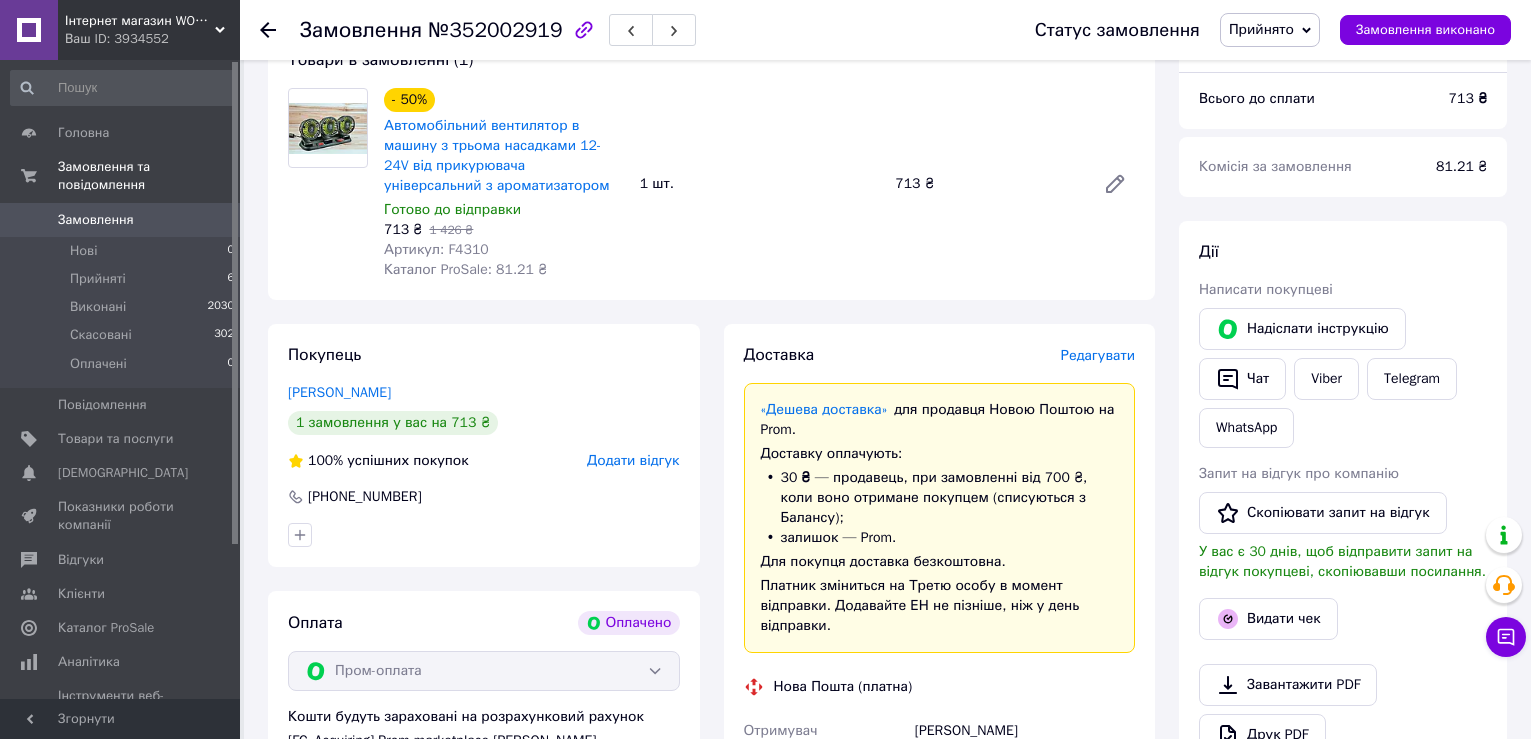 scroll, scrollTop: 500, scrollLeft: 0, axis: vertical 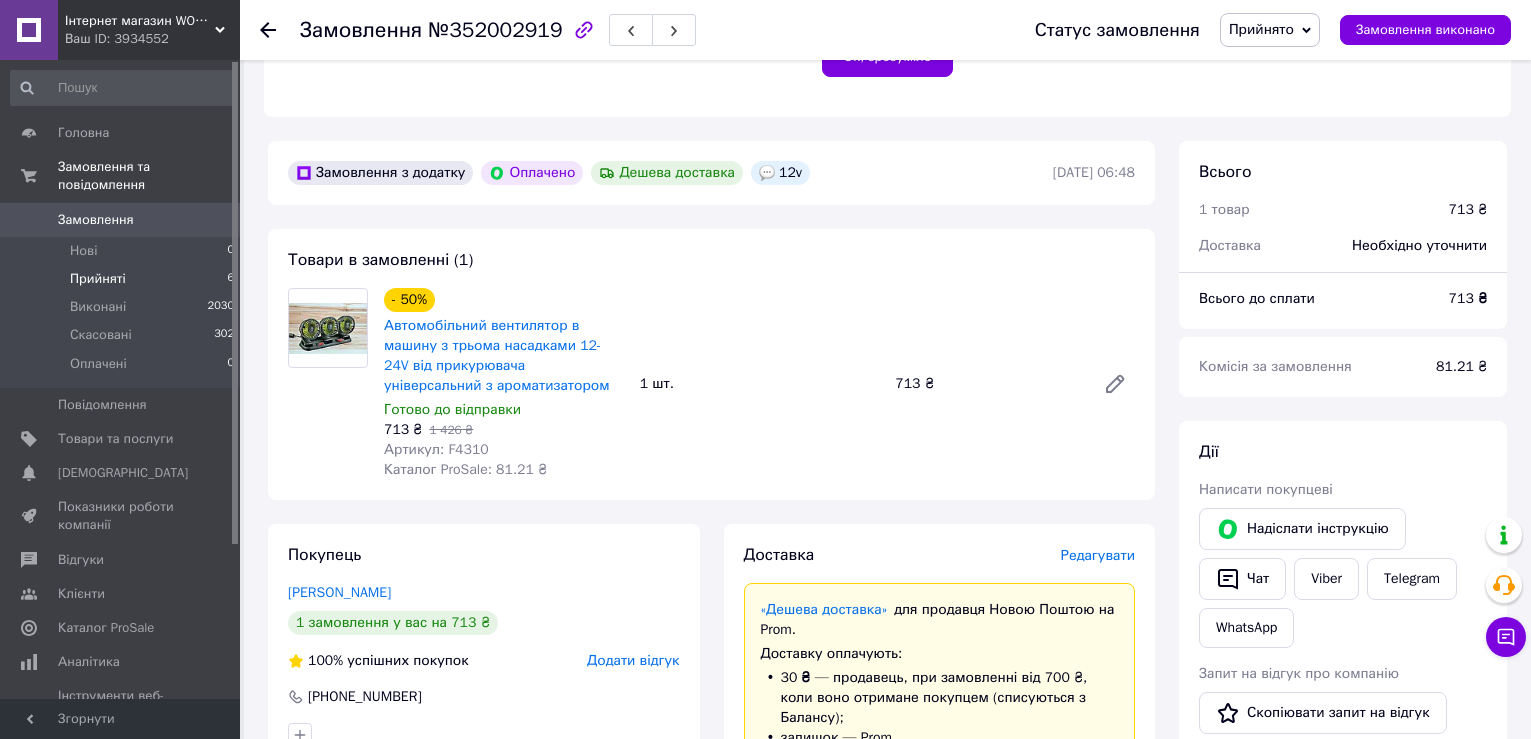 click on "Прийняті 6" at bounding box center (123, 279) 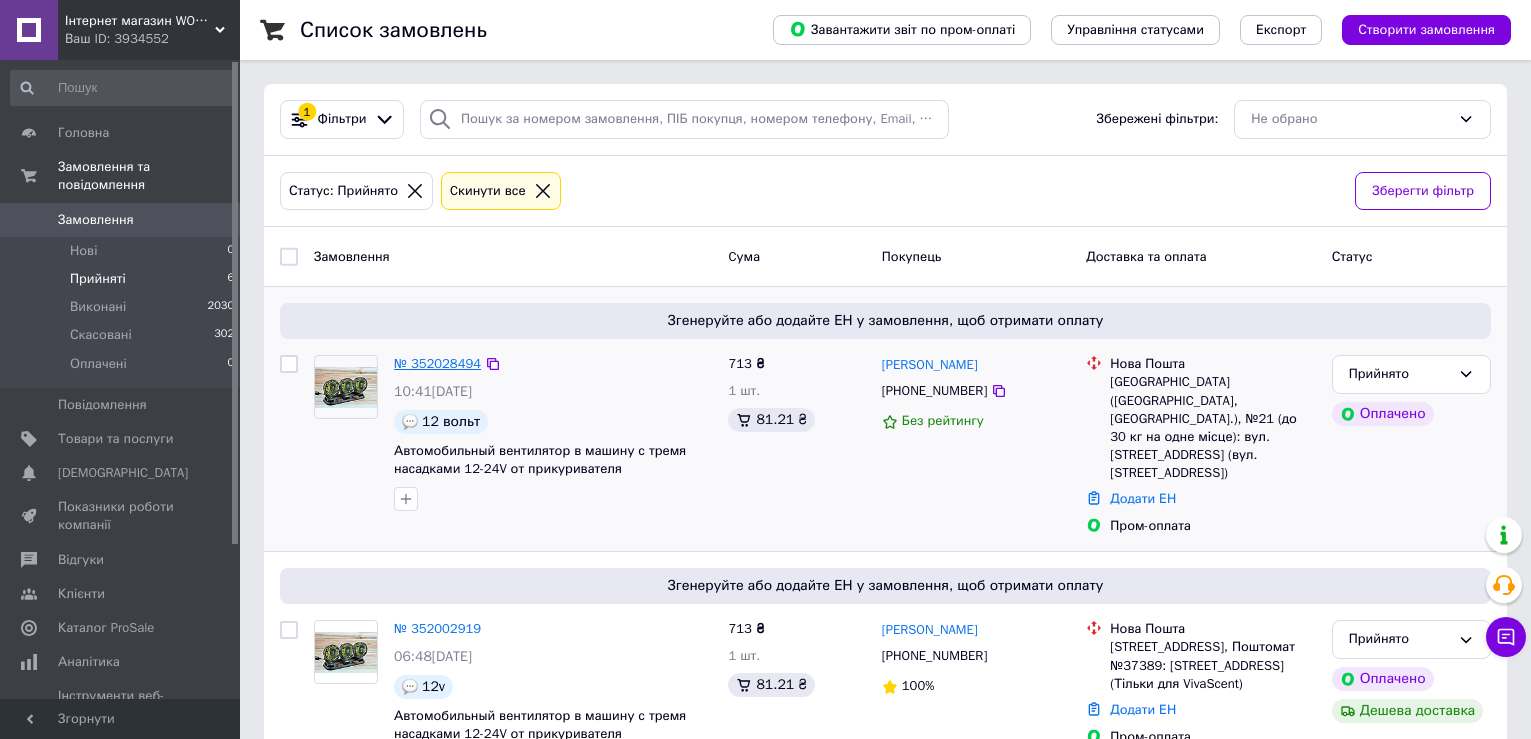 click on "№ 352028494" at bounding box center (437, 363) 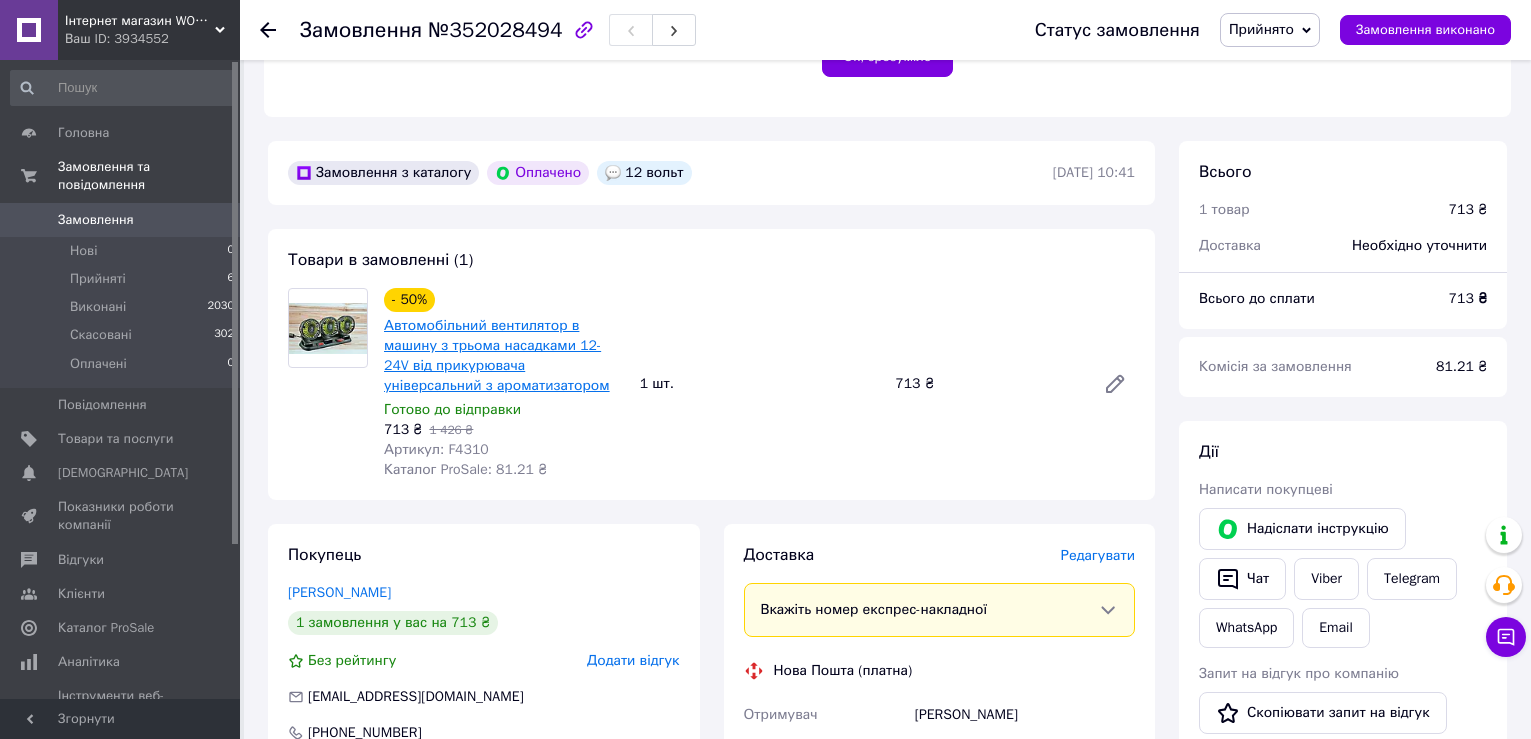 scroll, scrollTop: 700, scrollLeft: 0, axis: vertical 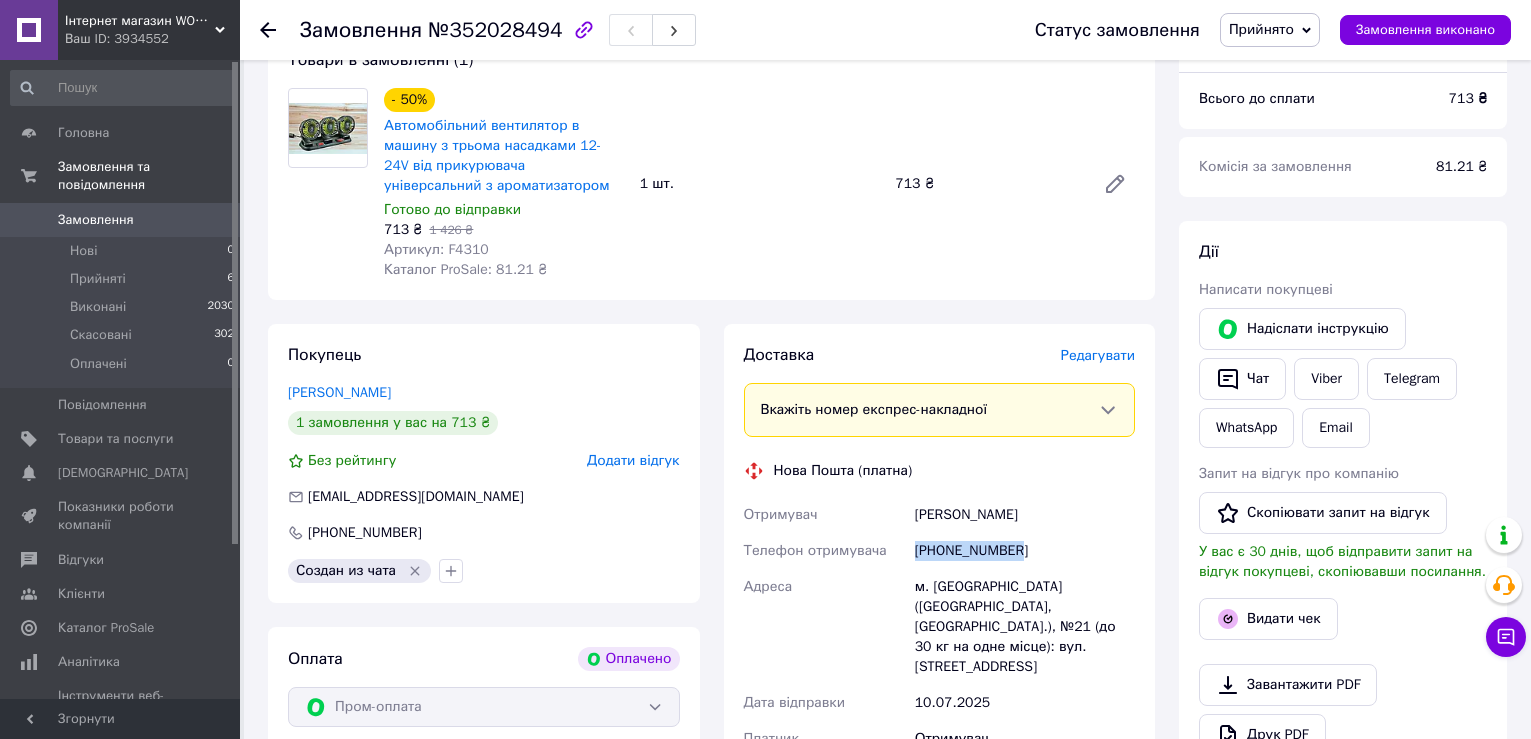 drag, startPoint x: 918, startPoint y: 550, endPoint x: 1071, endPoint y: 559, distance: 153.26448 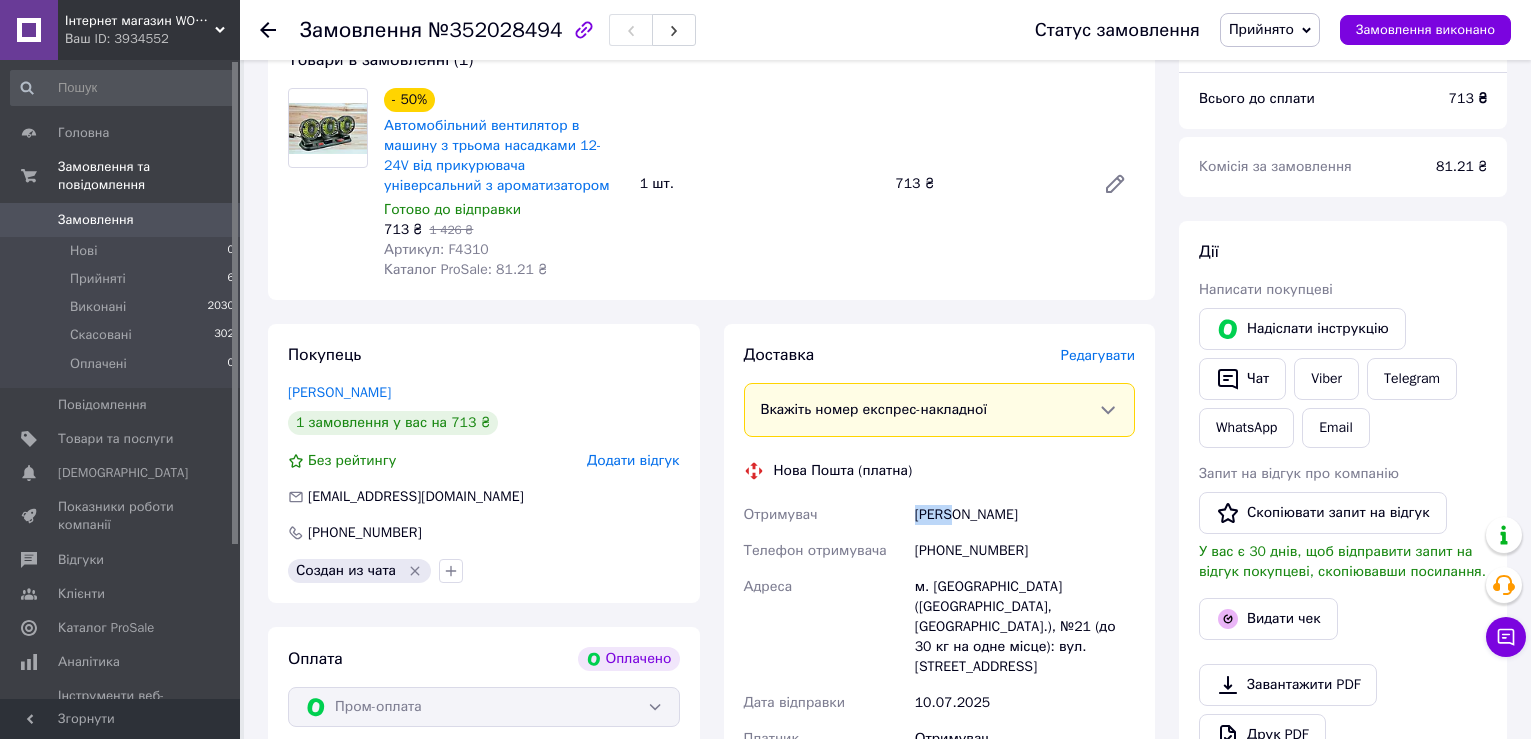 drag, startPoint x: 910, startPoint y: 515, endPoint x: 950, endPoint y: 515, distance: 40 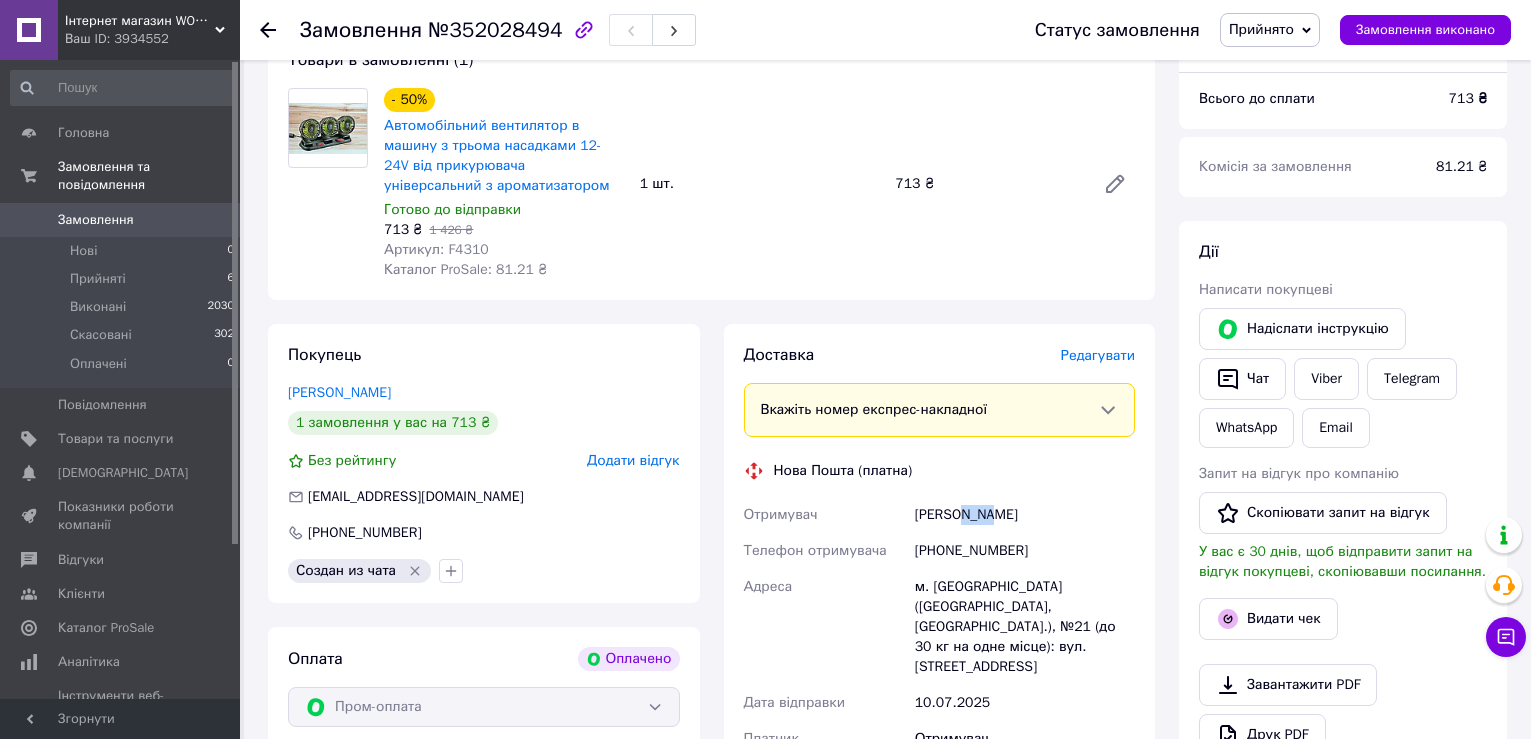 drag, startPoint x: 958, startPoint y: 510, endPoint x: 993, endPoint y: 519, distance: 36.138622 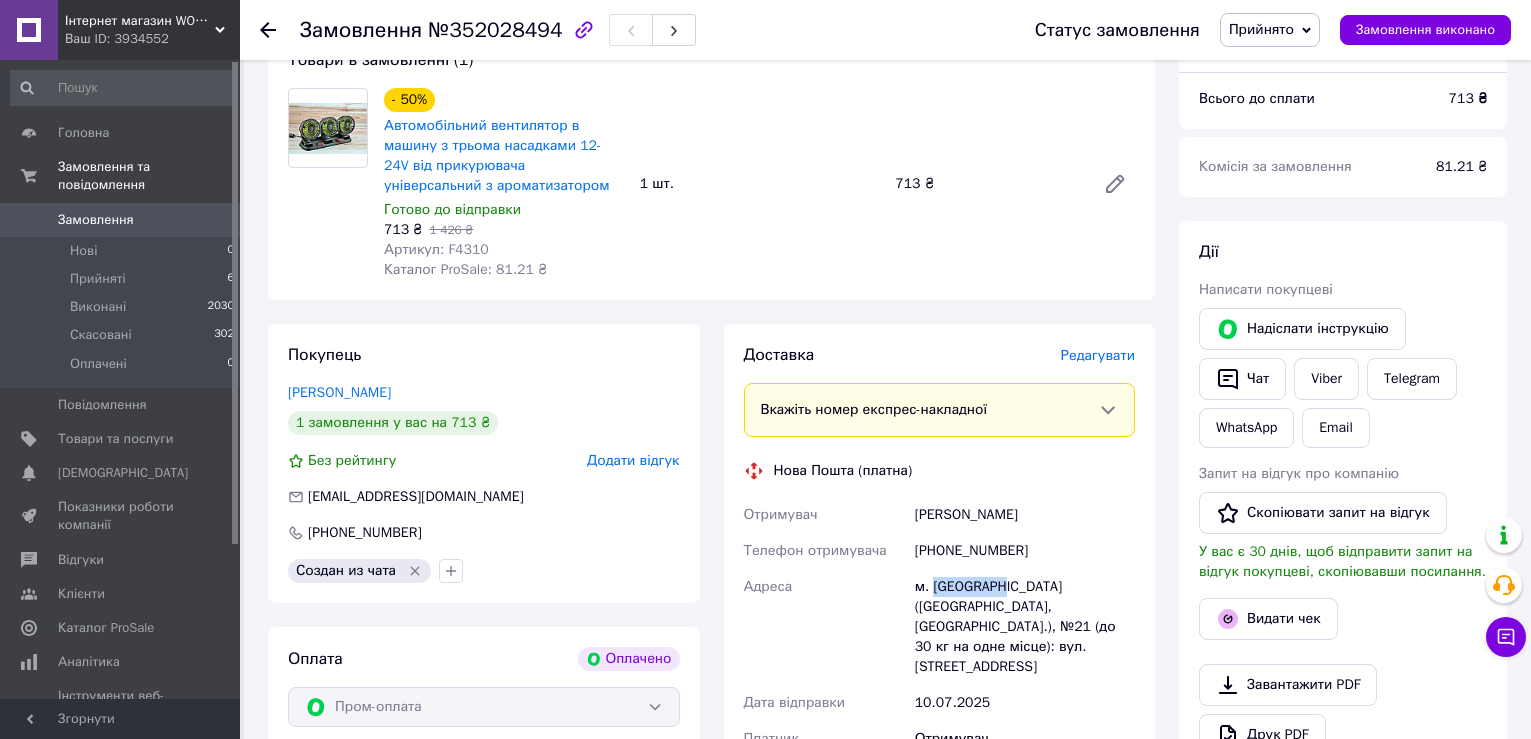 drag, startPoint x: 935, startPoint y: 584, endPoint x: 1000, endPoint y: 588, distance: 65.12296 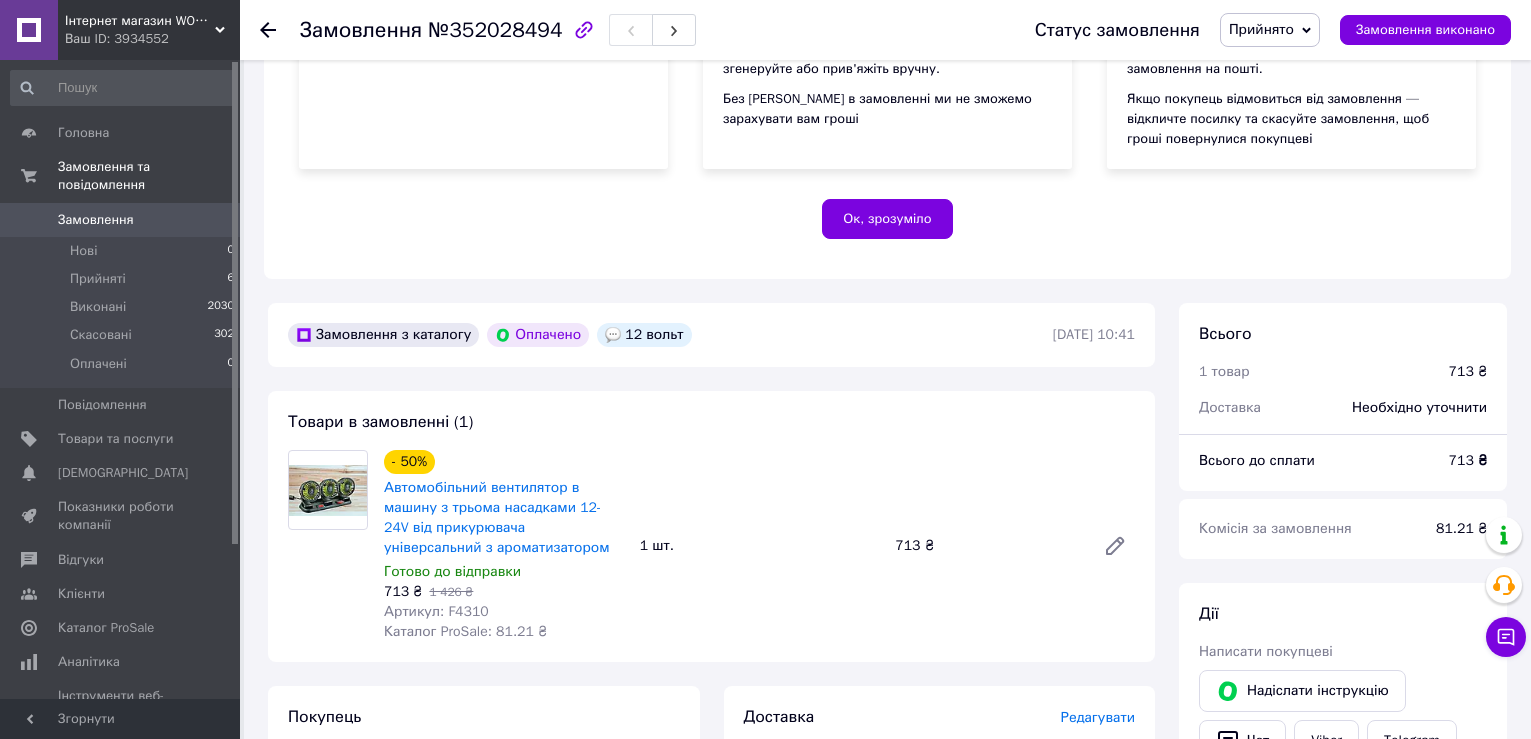 scroll, scrollTop: 200, scrollLeft: 0, axis: vertical 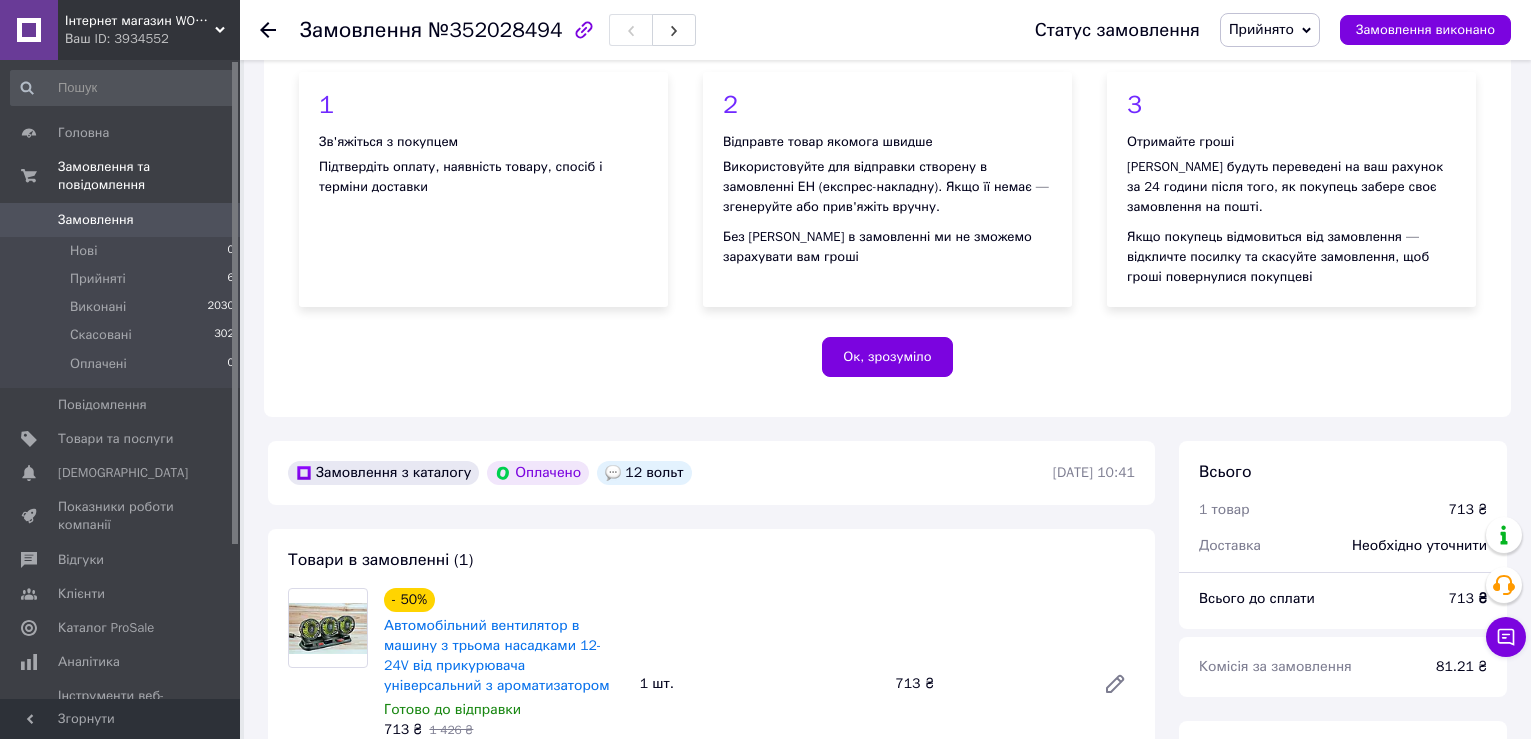 click on "Замовлення" at bounding box center (96, 220) 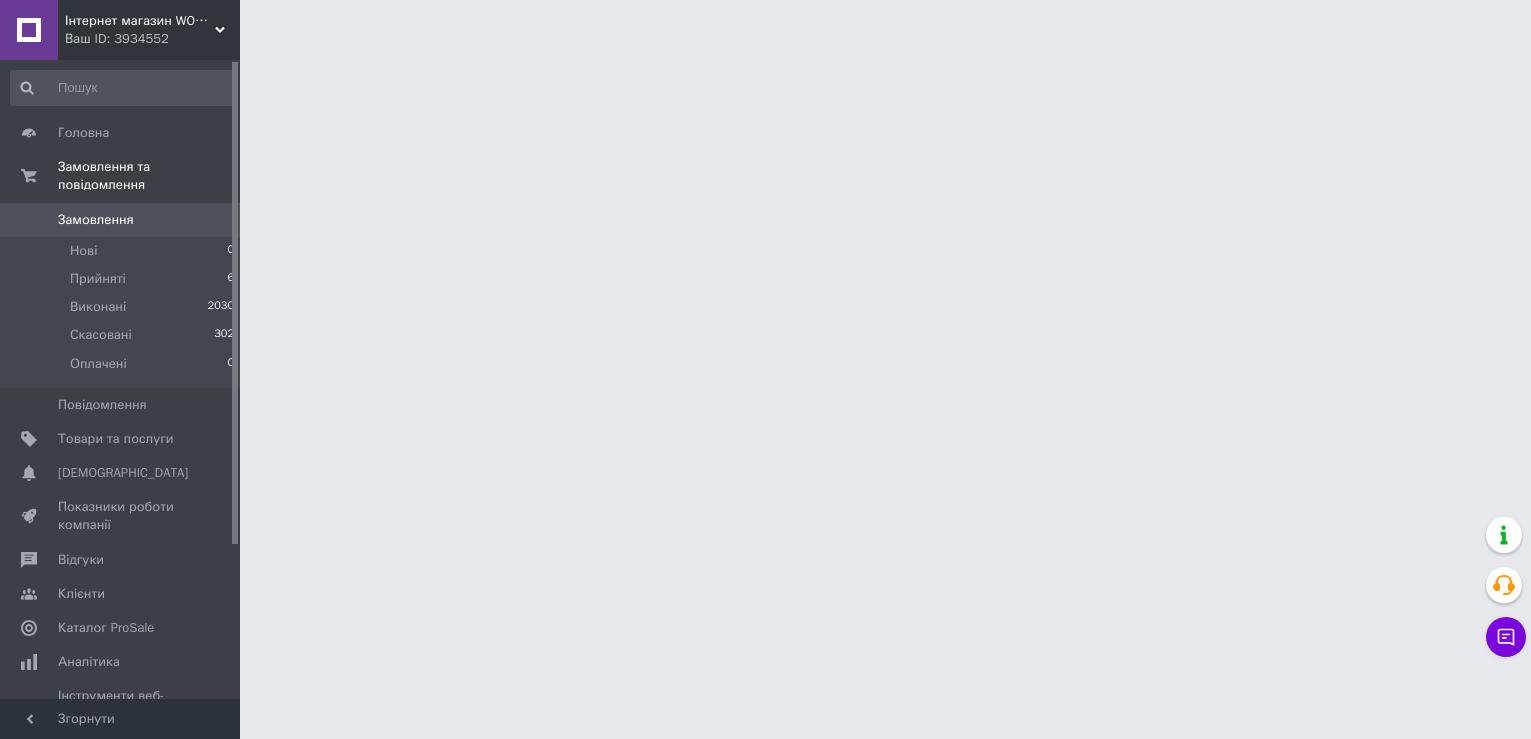 scroll, scrollTop: 0, scrollLeft: 0, axis: both 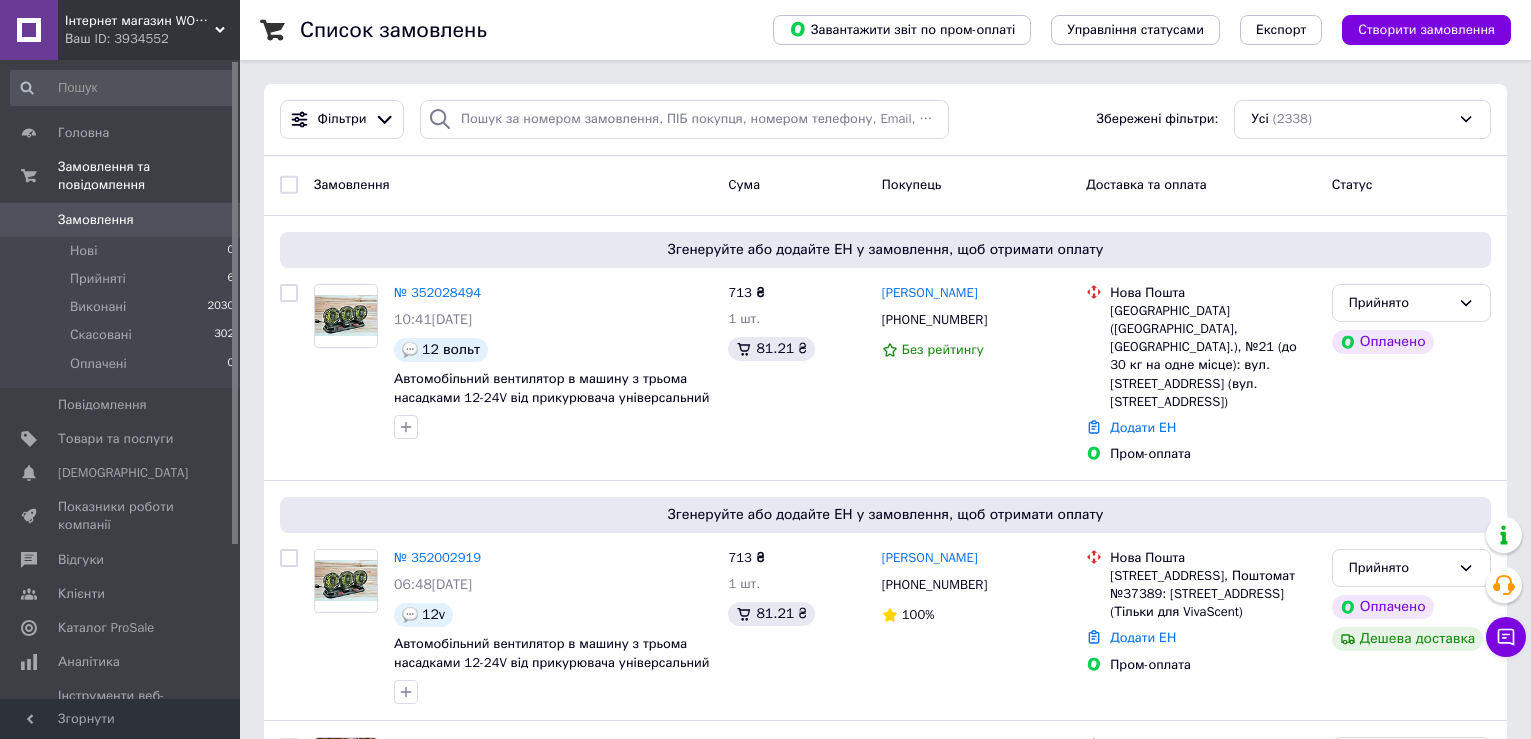 click on "Замовлення" at bounding box center (121, 220) 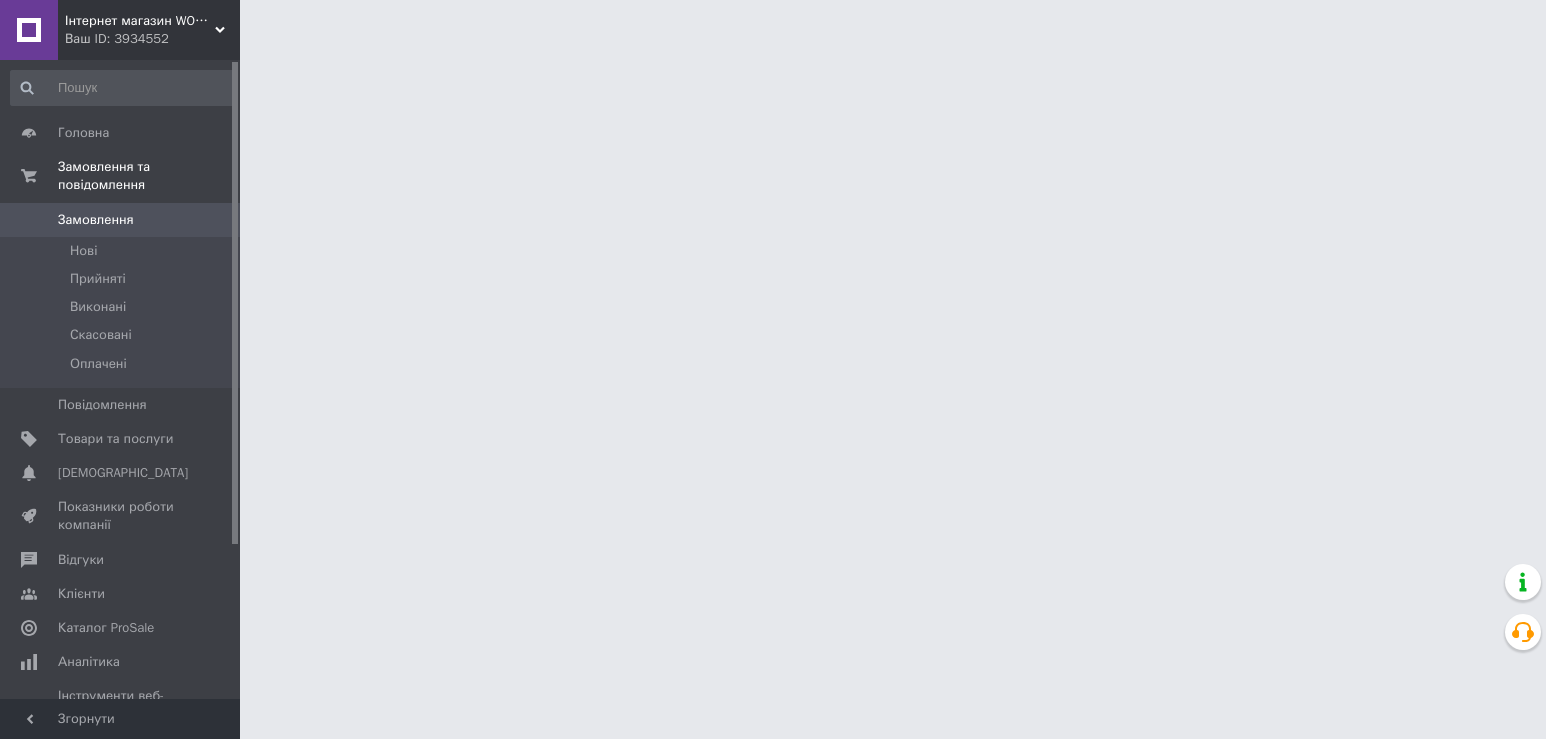 scroll, scrollTop: 0, scrollLeft: 0, axis: both 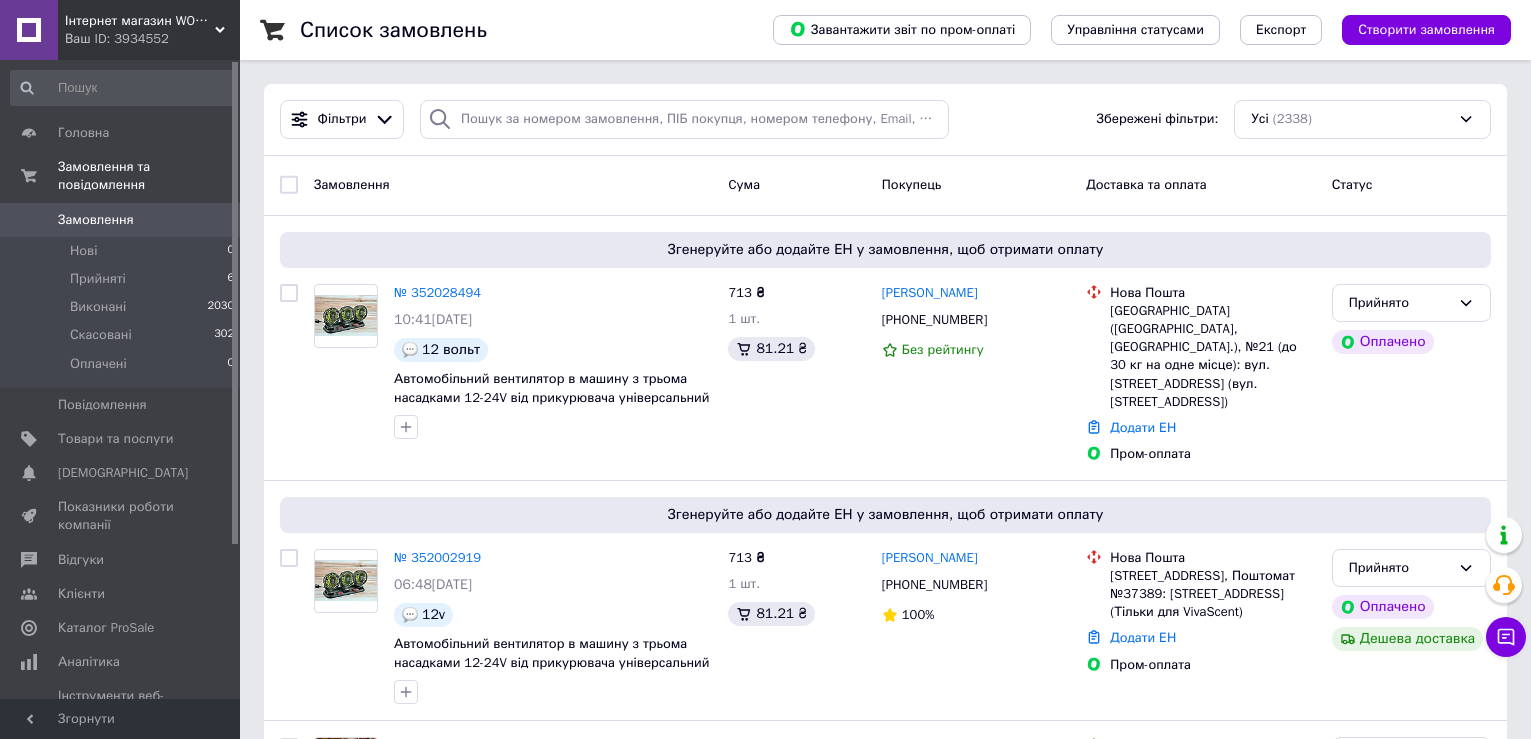 click on "Замовлення" at bounding box center [121, 220] 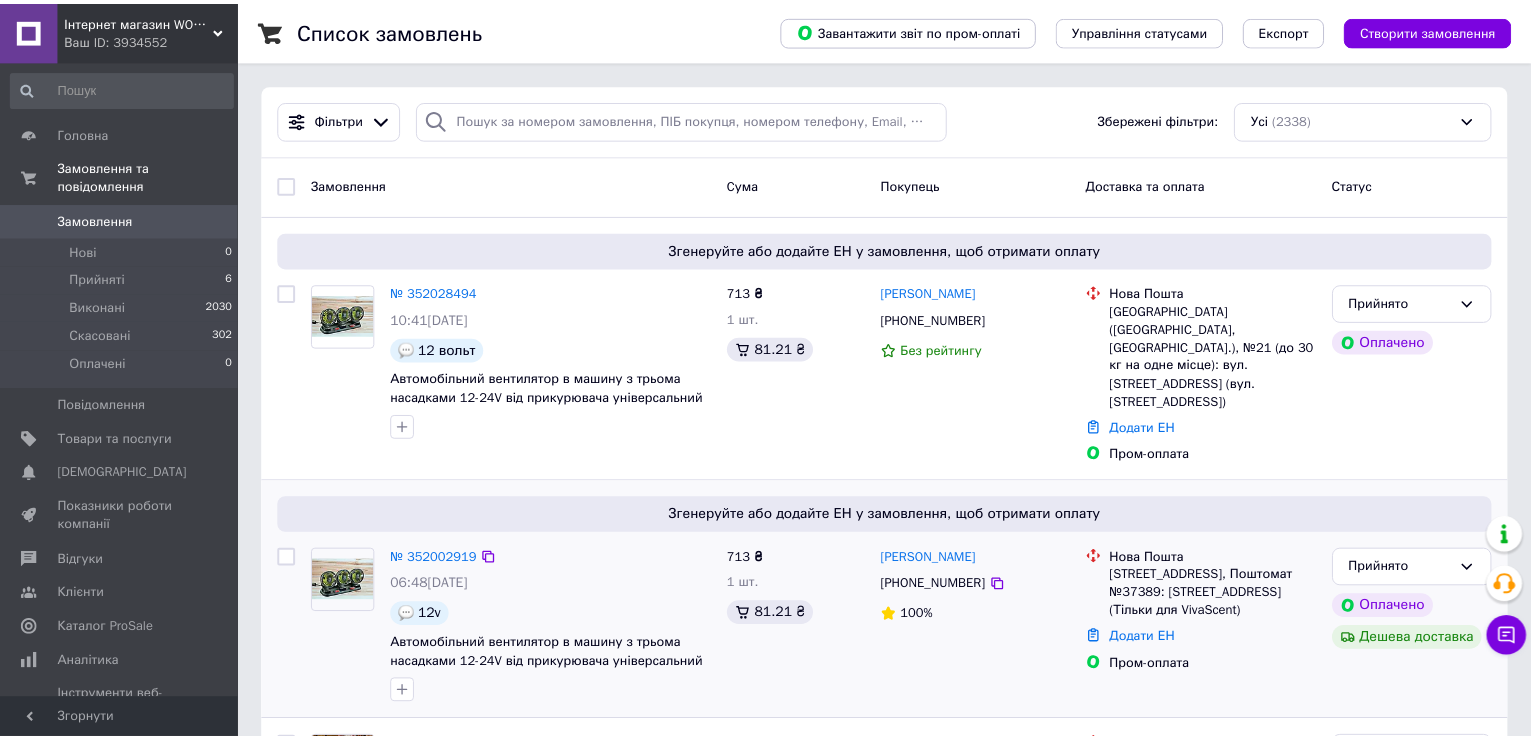 scroll, scrollTop: 0, scrollLeft: 0, axis: both 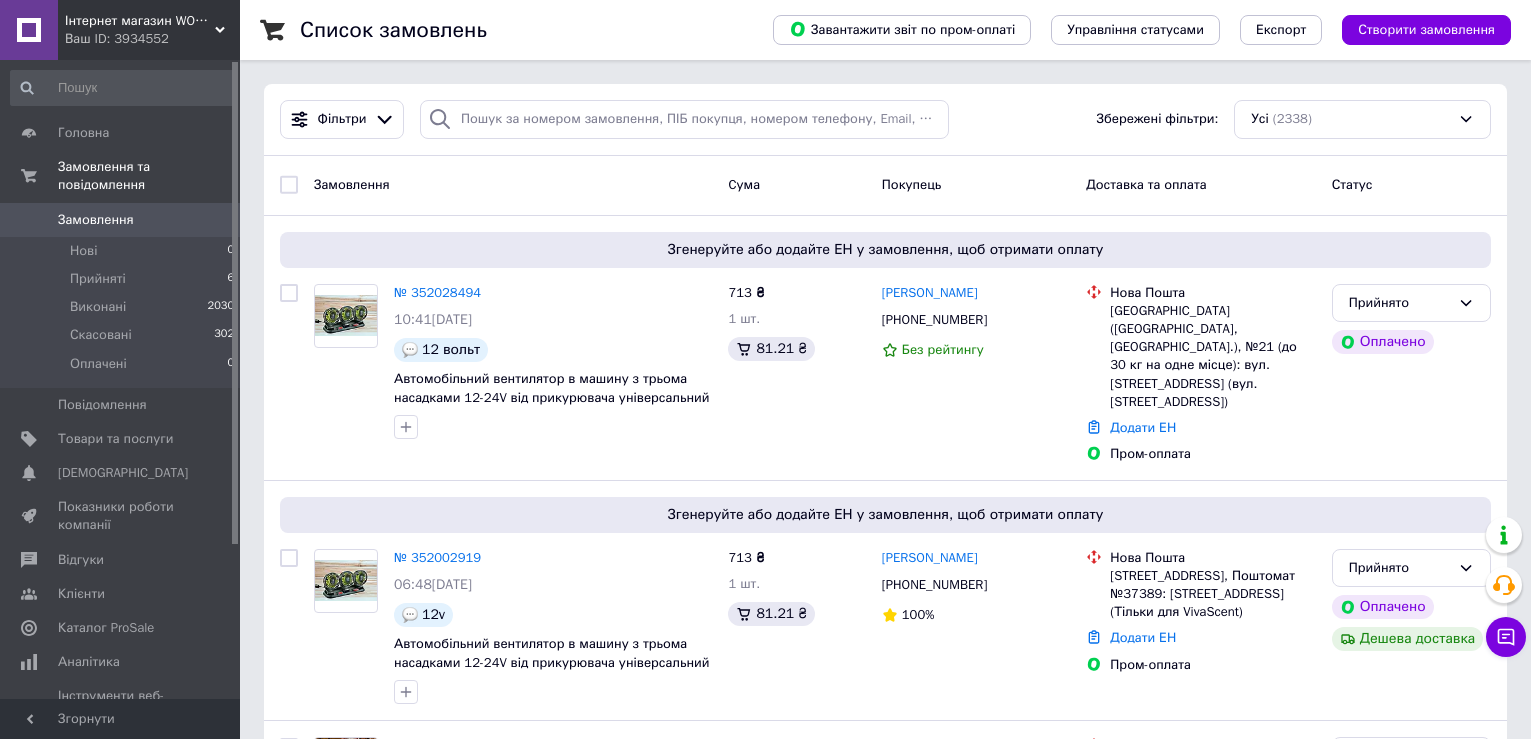 click on "Замовлення" at bounding box center [96, 220] 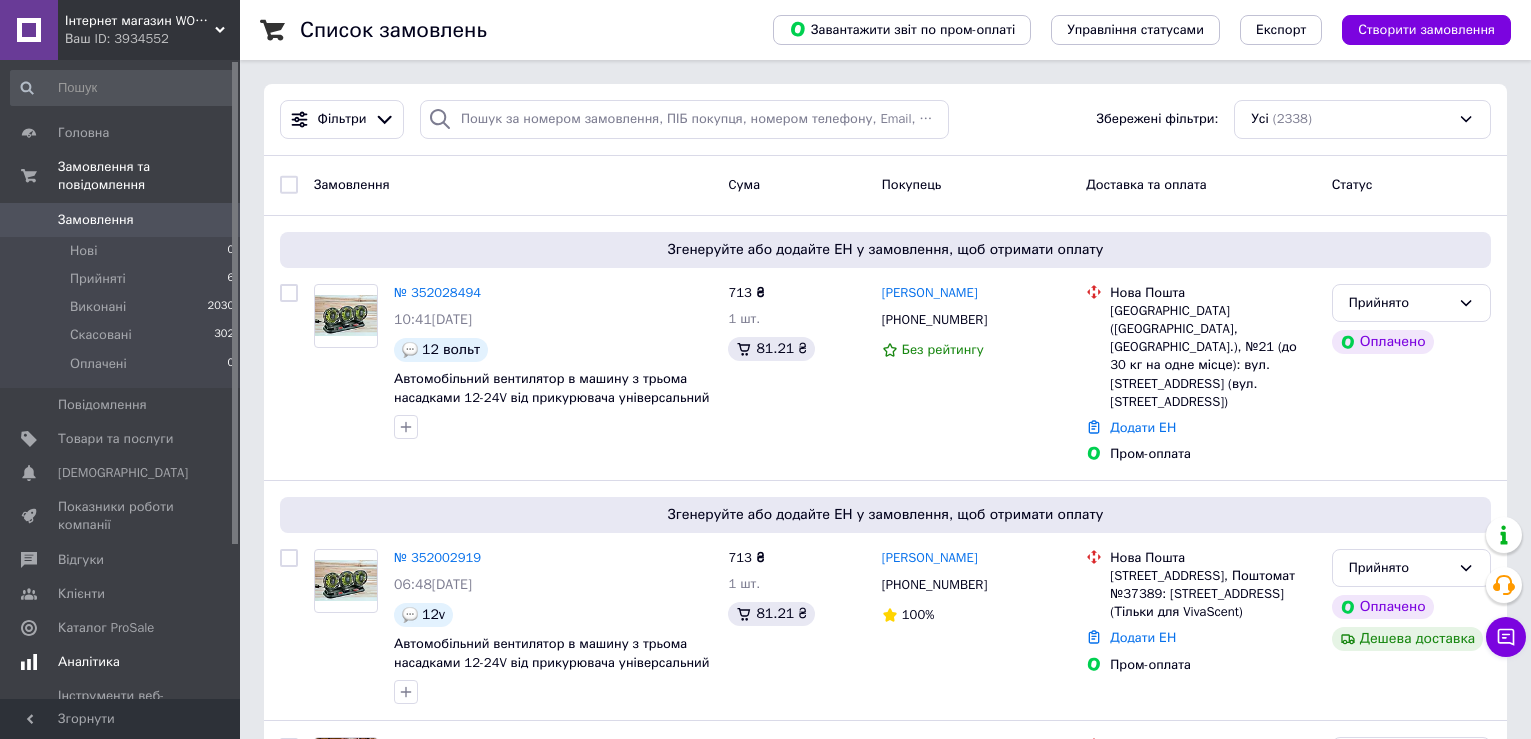 click on "Аналітика" at bounding box center (89, 662) 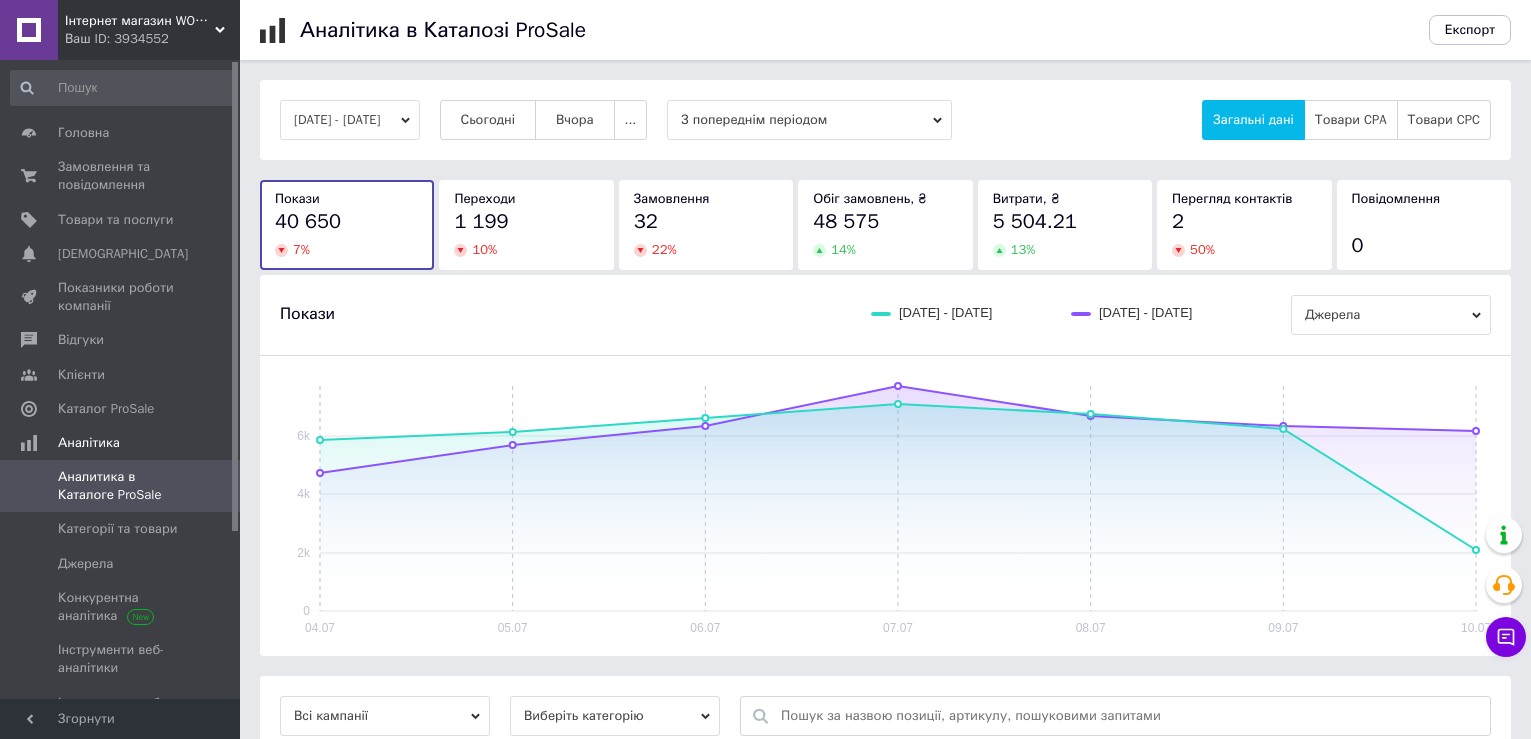 click on "1 199" at bounding box center (526, 222) 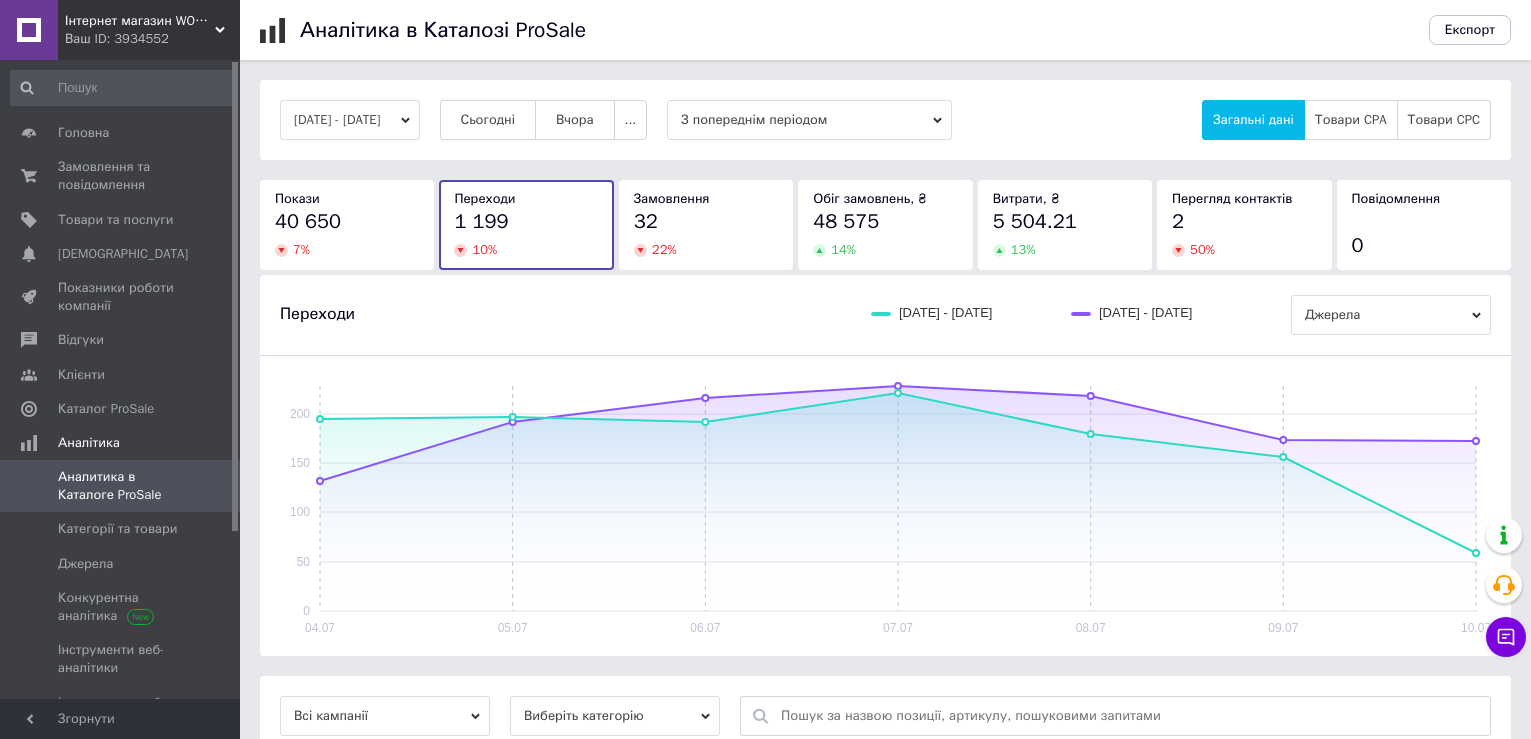 click on "32" at bounding box center (706, 222) 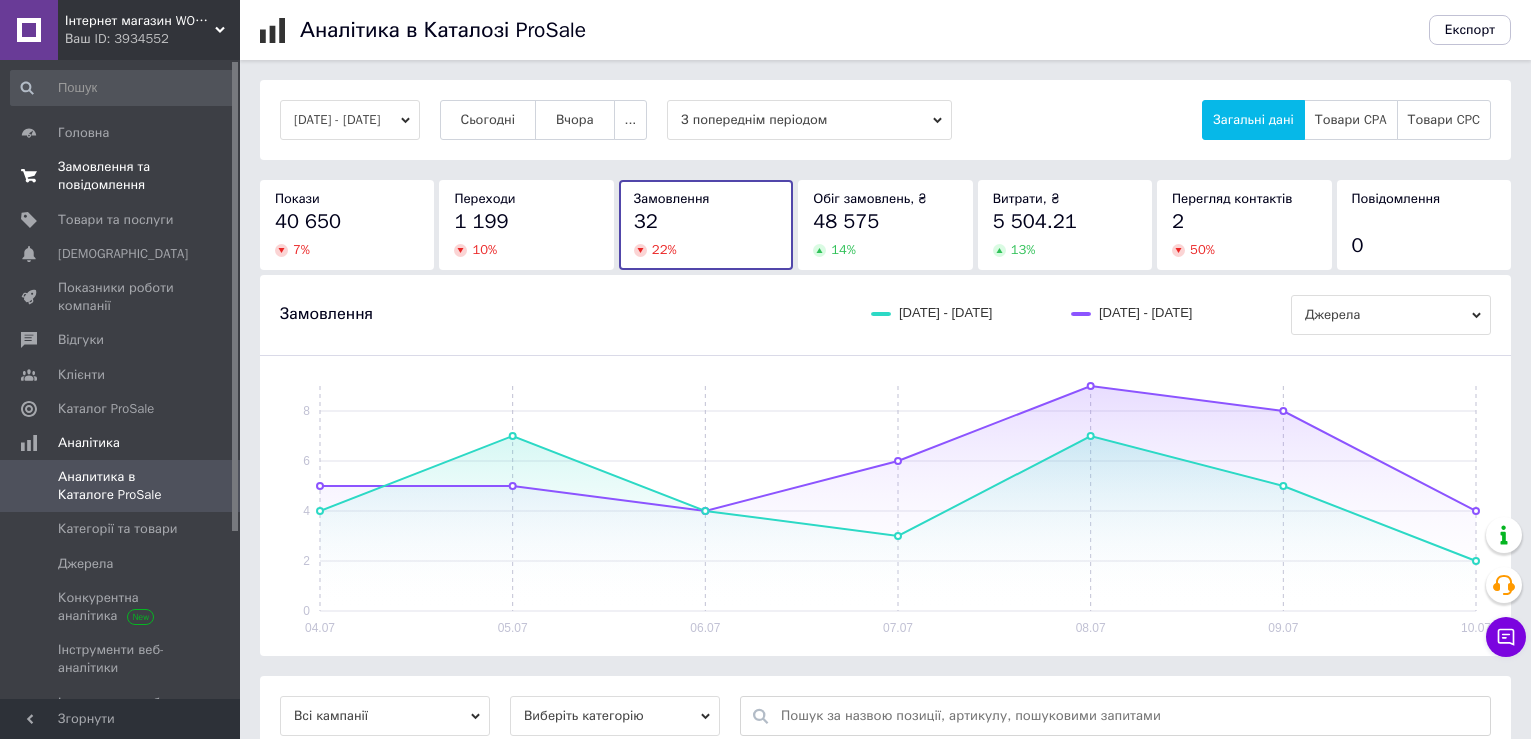 click on "Замовлення та повідомлення" at bounding box center [121, 176] 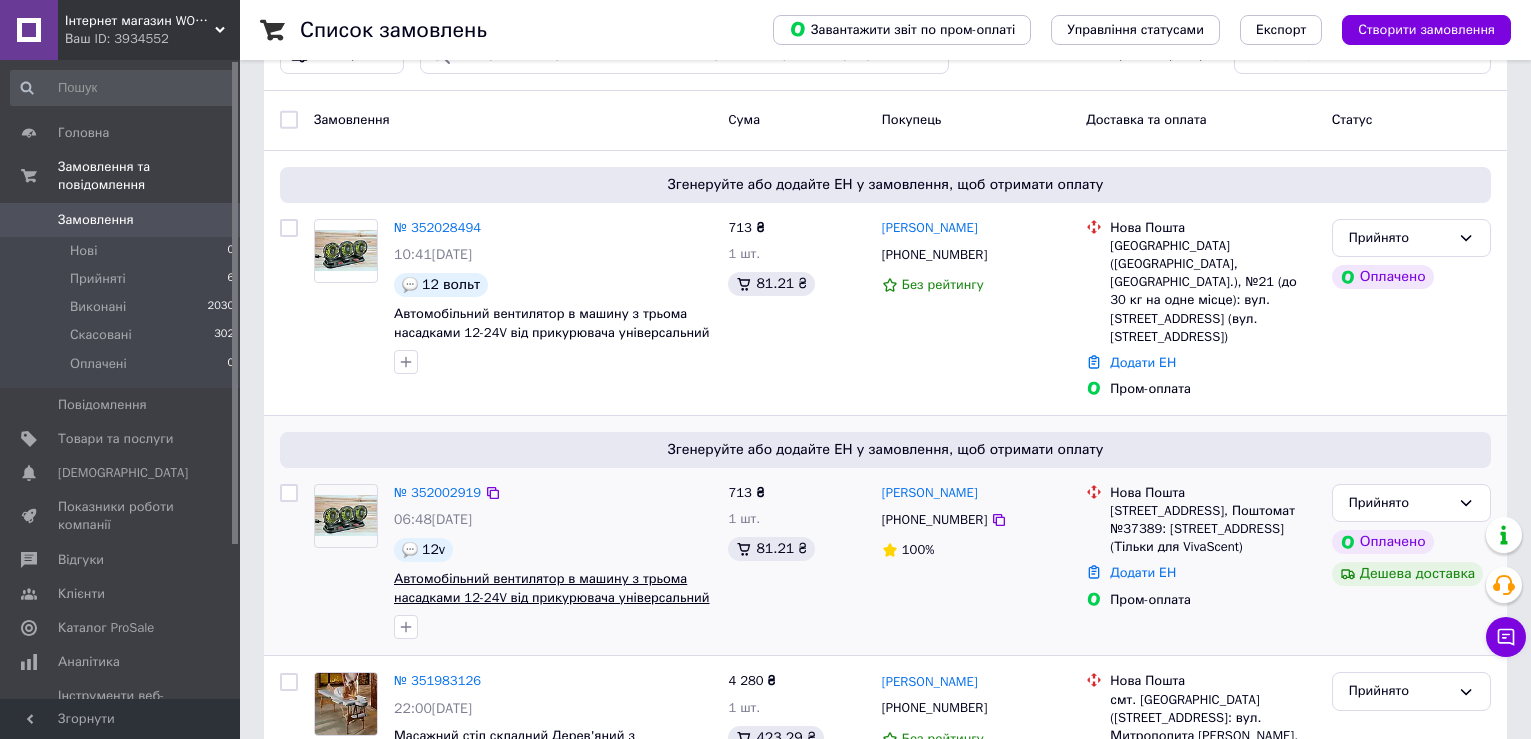 scroll, scrollTop: 100, scrollLeft: 0, axis: vertical 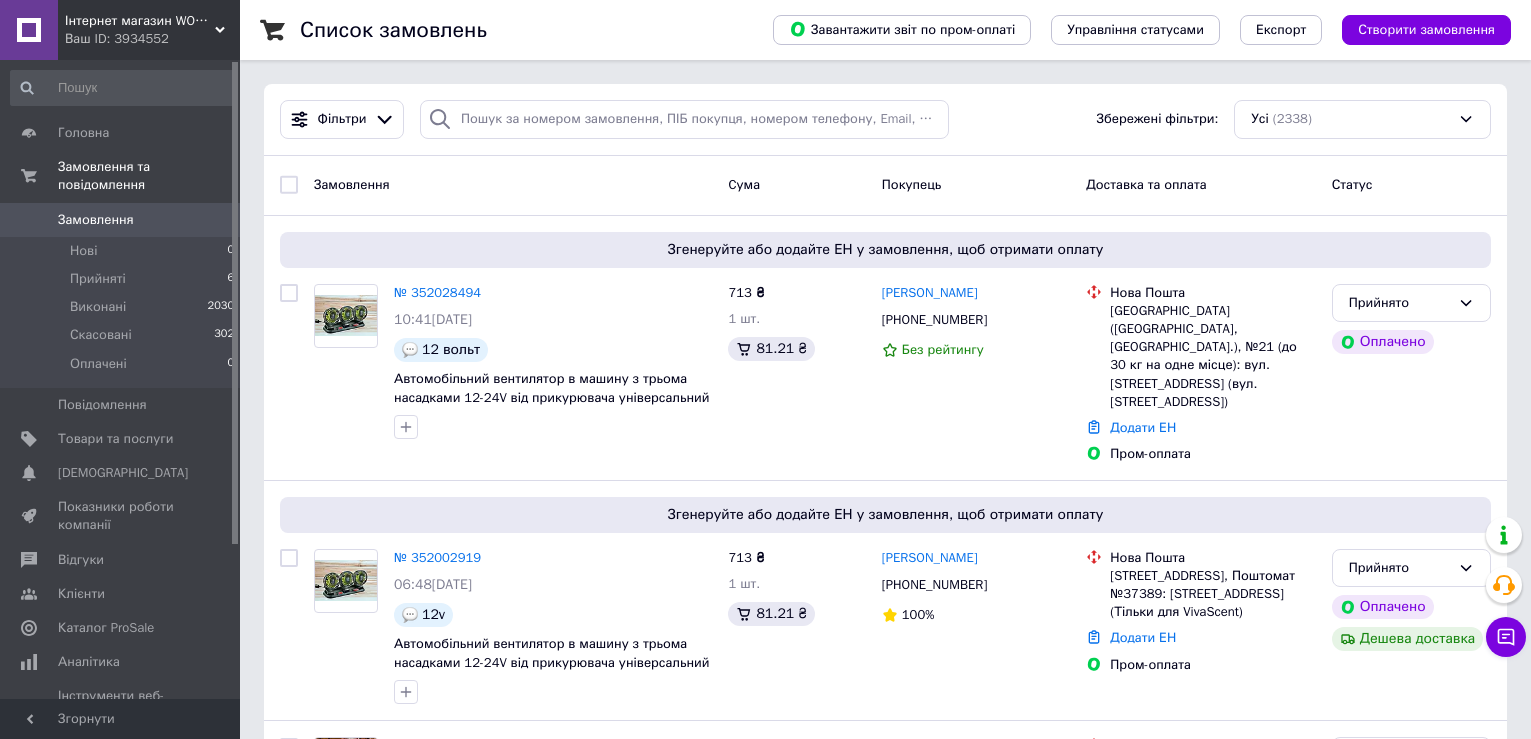 click on "Замовлення" at bounding box center [121, 220] 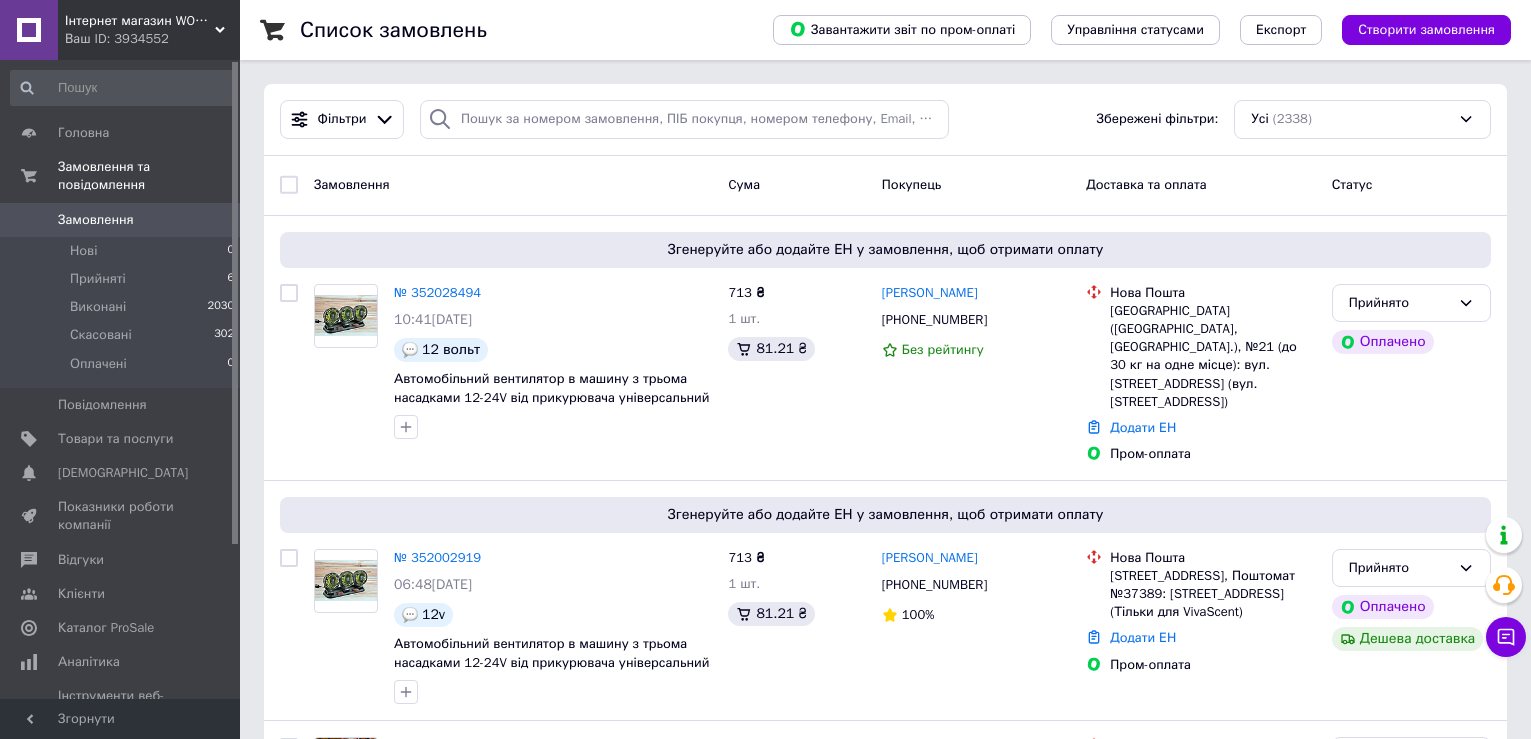 click on "Замовлення" at bounding box center [96, 220] 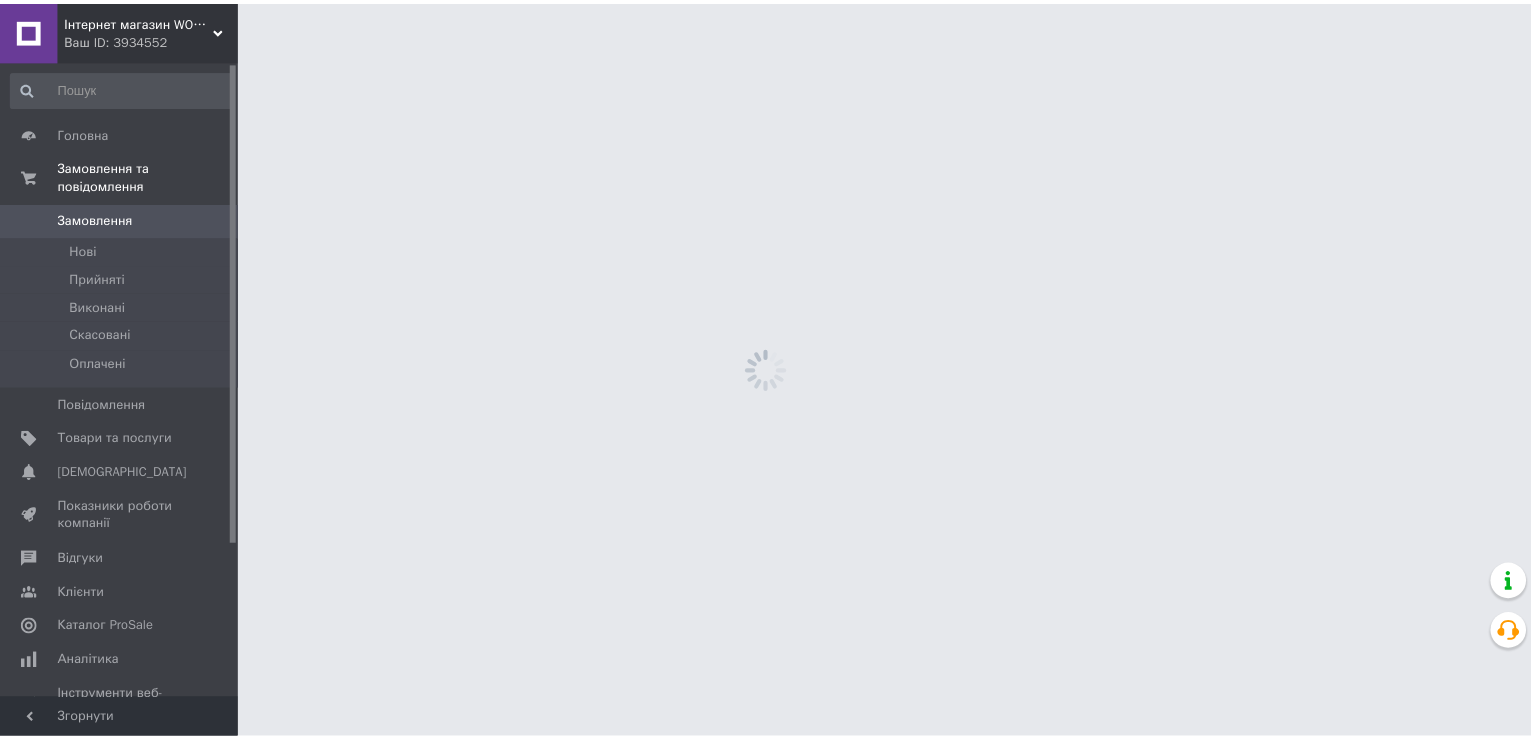scroll, scrollTop: 0, scrollLeft: 0, axis: both 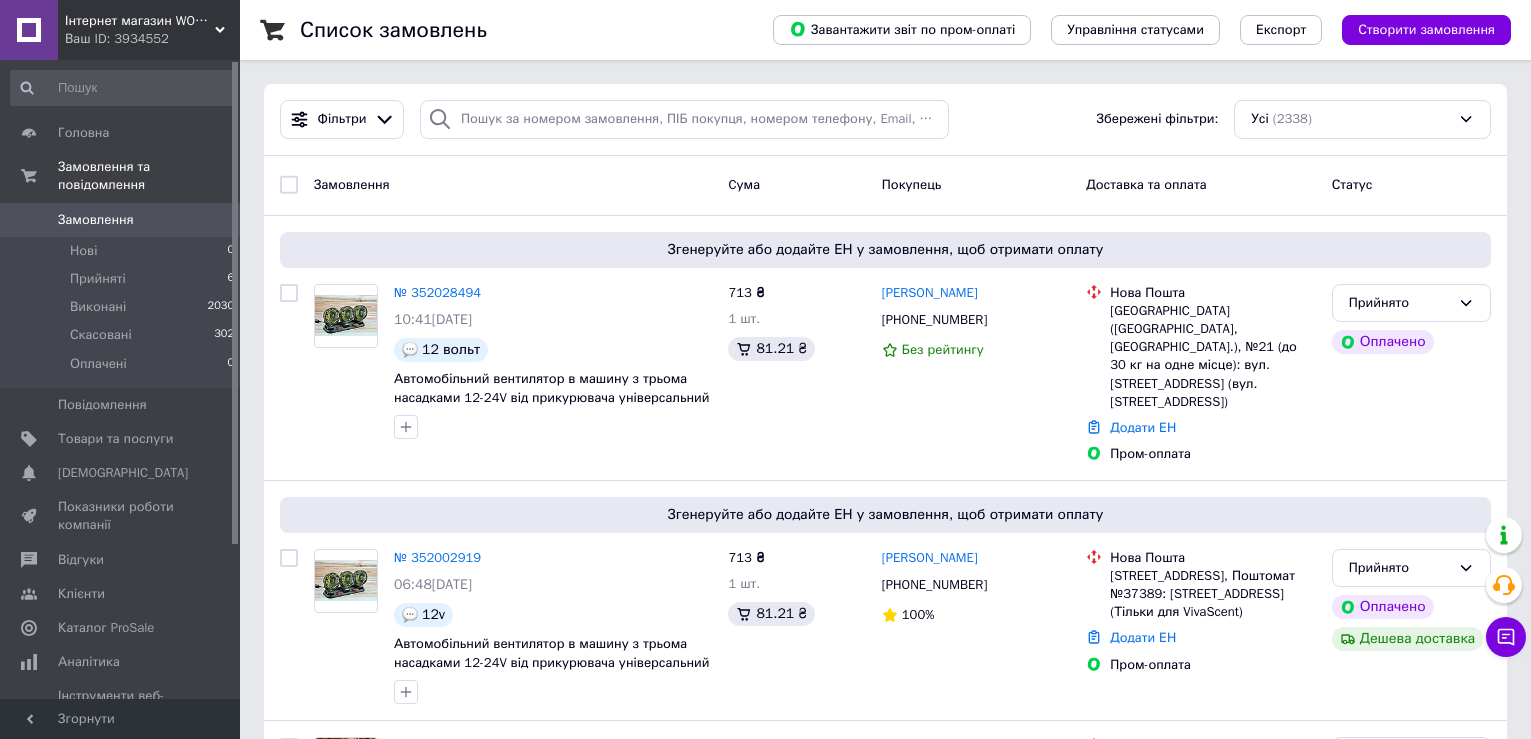 click on "Замовлення" at bounding box center (121, 220) 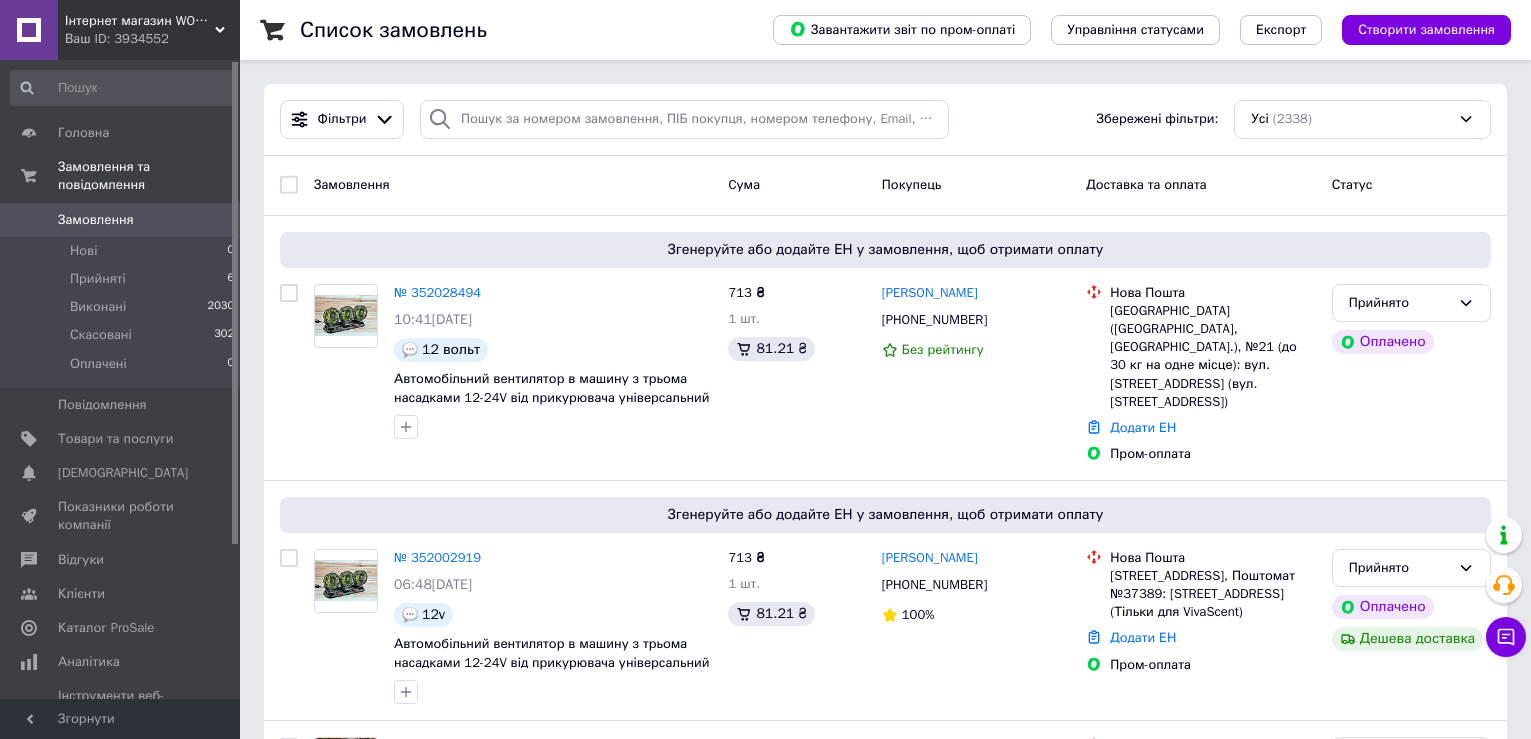 click on "Замовлення" at bounding box center [121, 220] 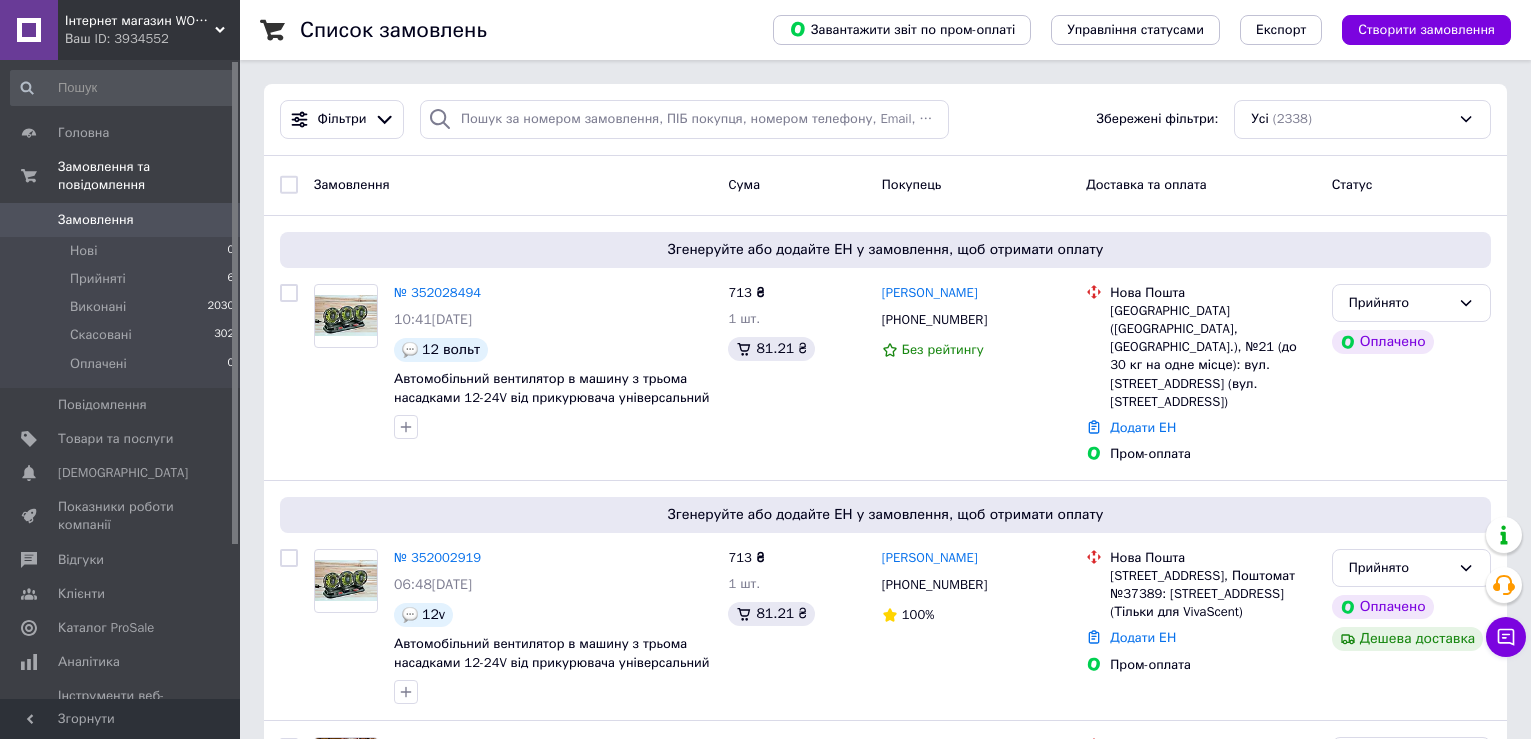 click on "Замовлення" at bounding box center (96, 220) 